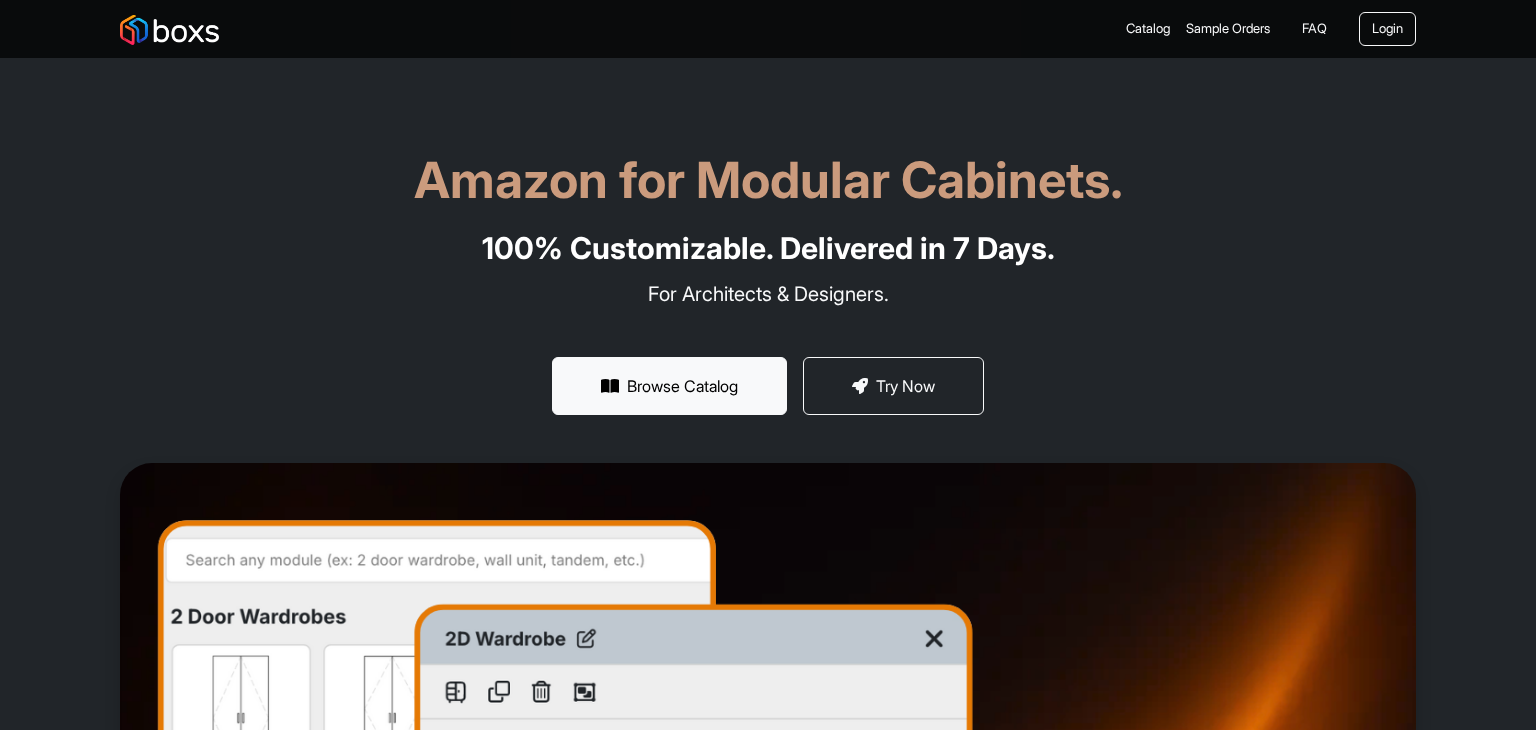 scroll, scrollTop: 0, scrollLeft: 0, axis: both 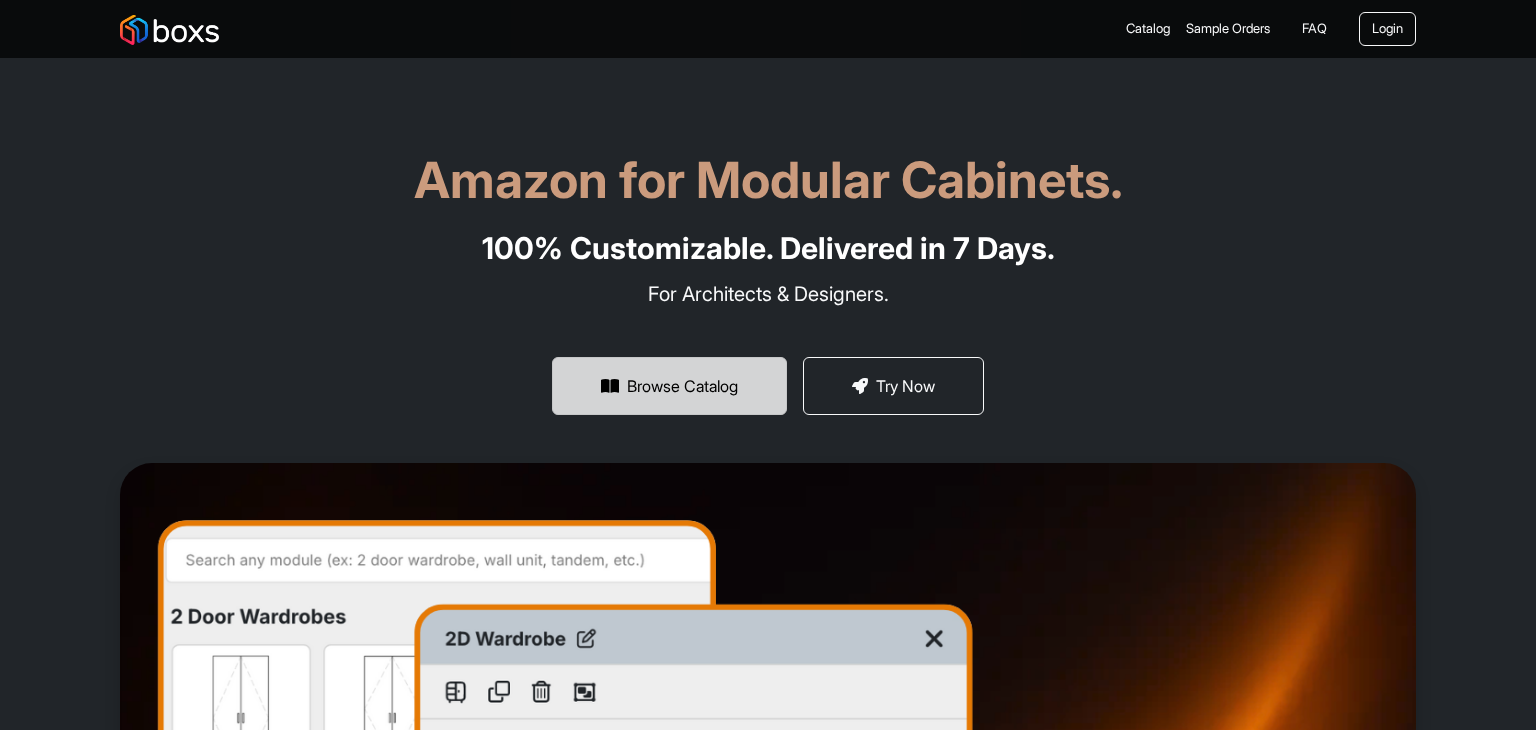 click on "Browse Catalog" at bounding box center (669, 386) 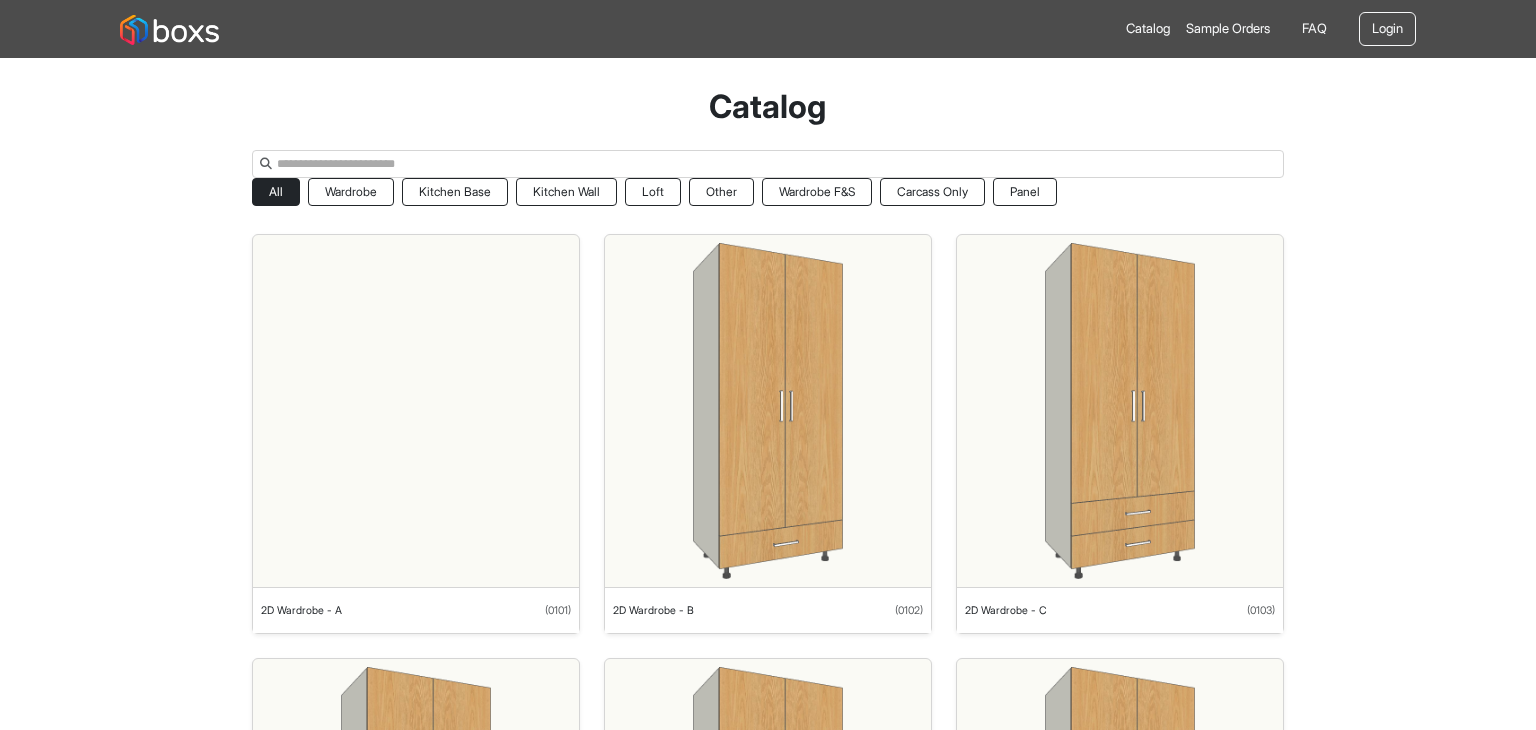 scroll, scrollTop: 100, scrollLeft: 0, axis: vertical 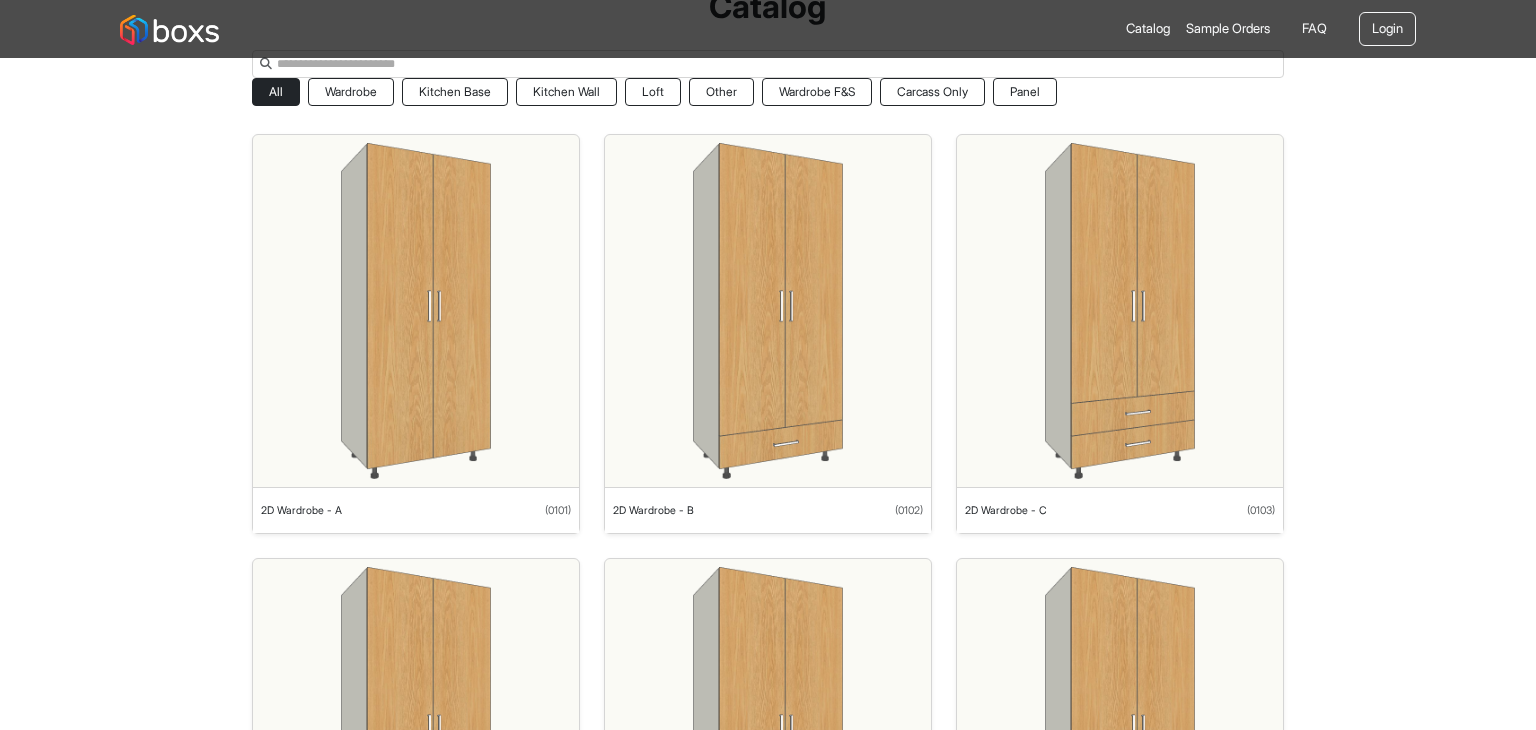 drag, startPoint x: 382, startPoint y: 310, endPoint x: 317, endPoint y: 317, distance: 65.37584 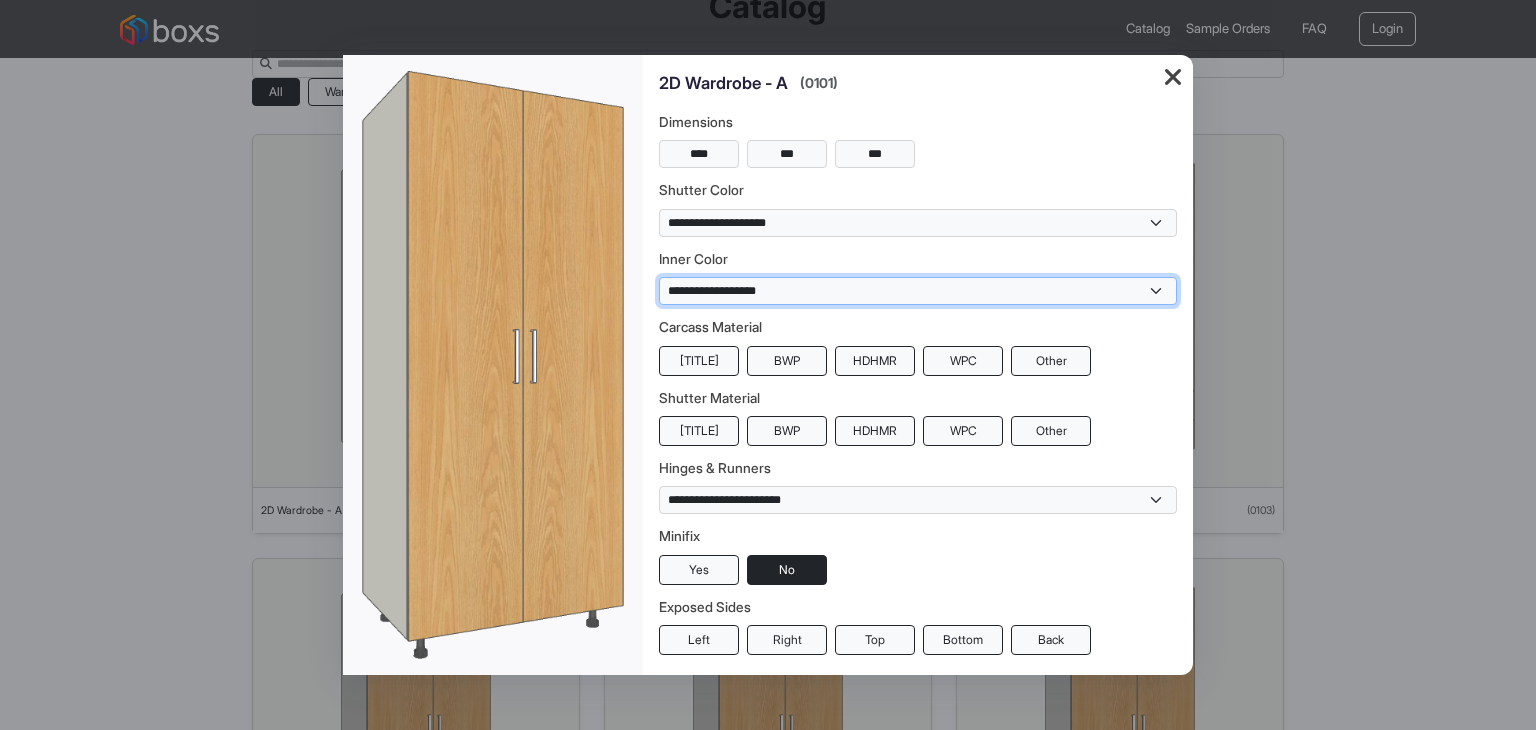 click on "**********" at bounding box center (918, 223) 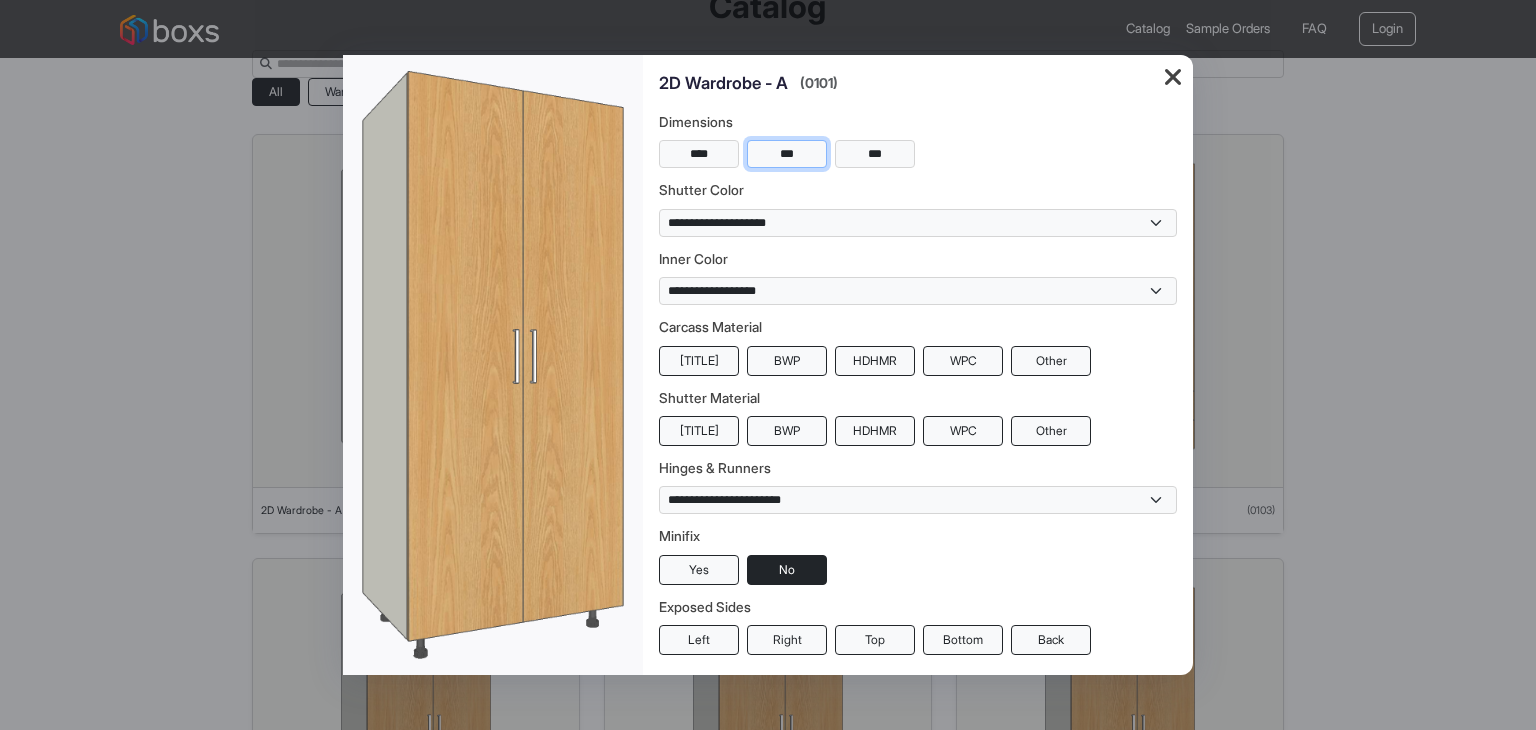 click on "***" at bounding box center [787, 154] 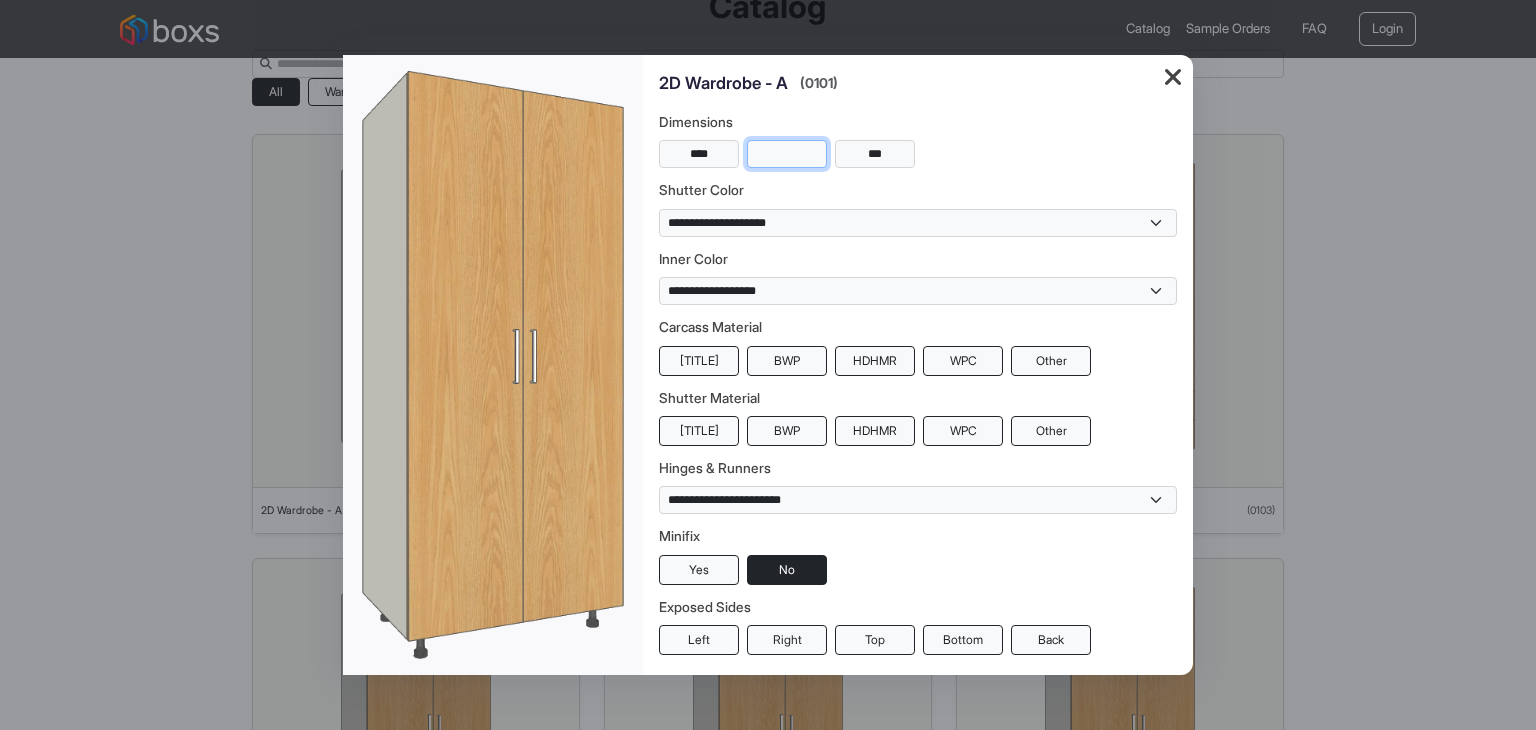 type 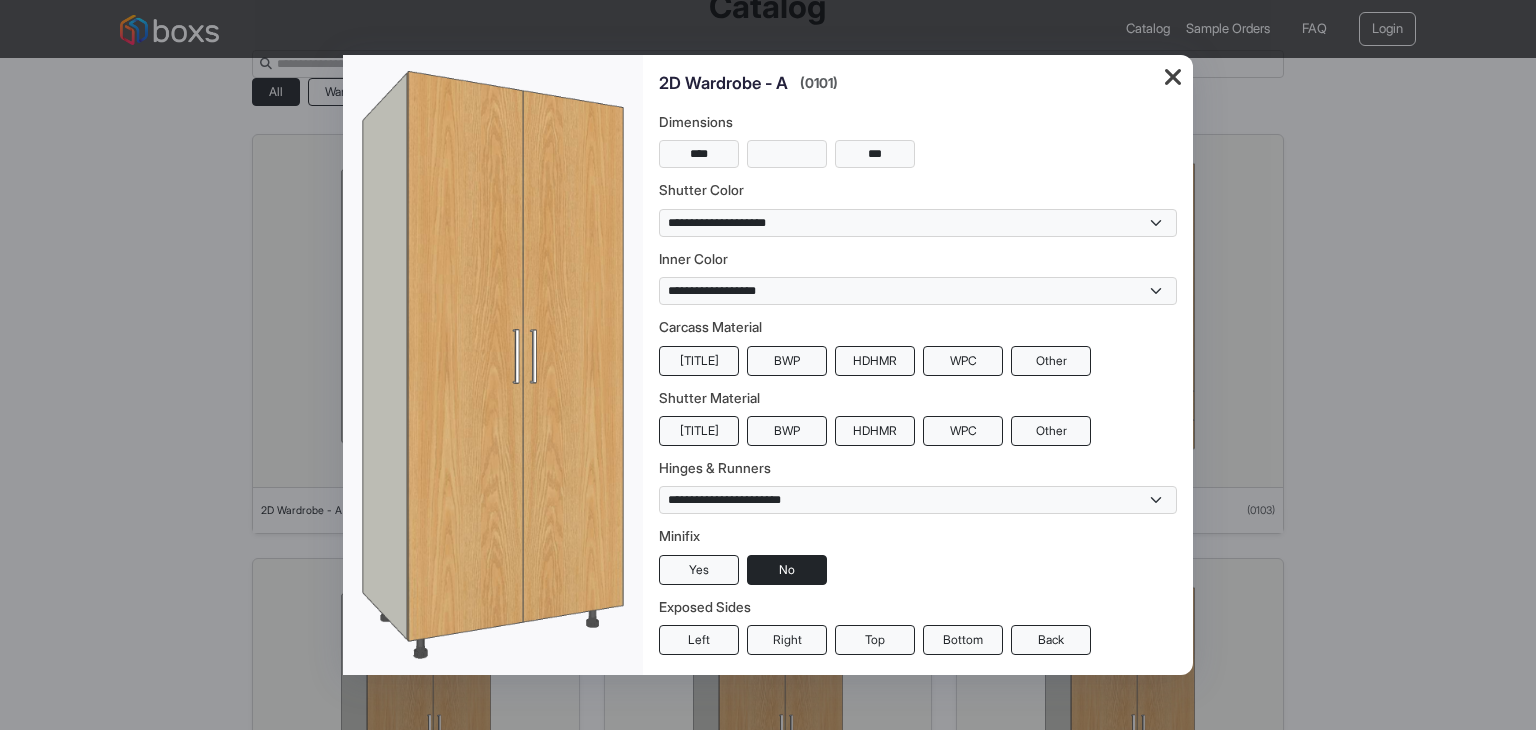 click on "Dimensions" at bounding box center [918, 122] 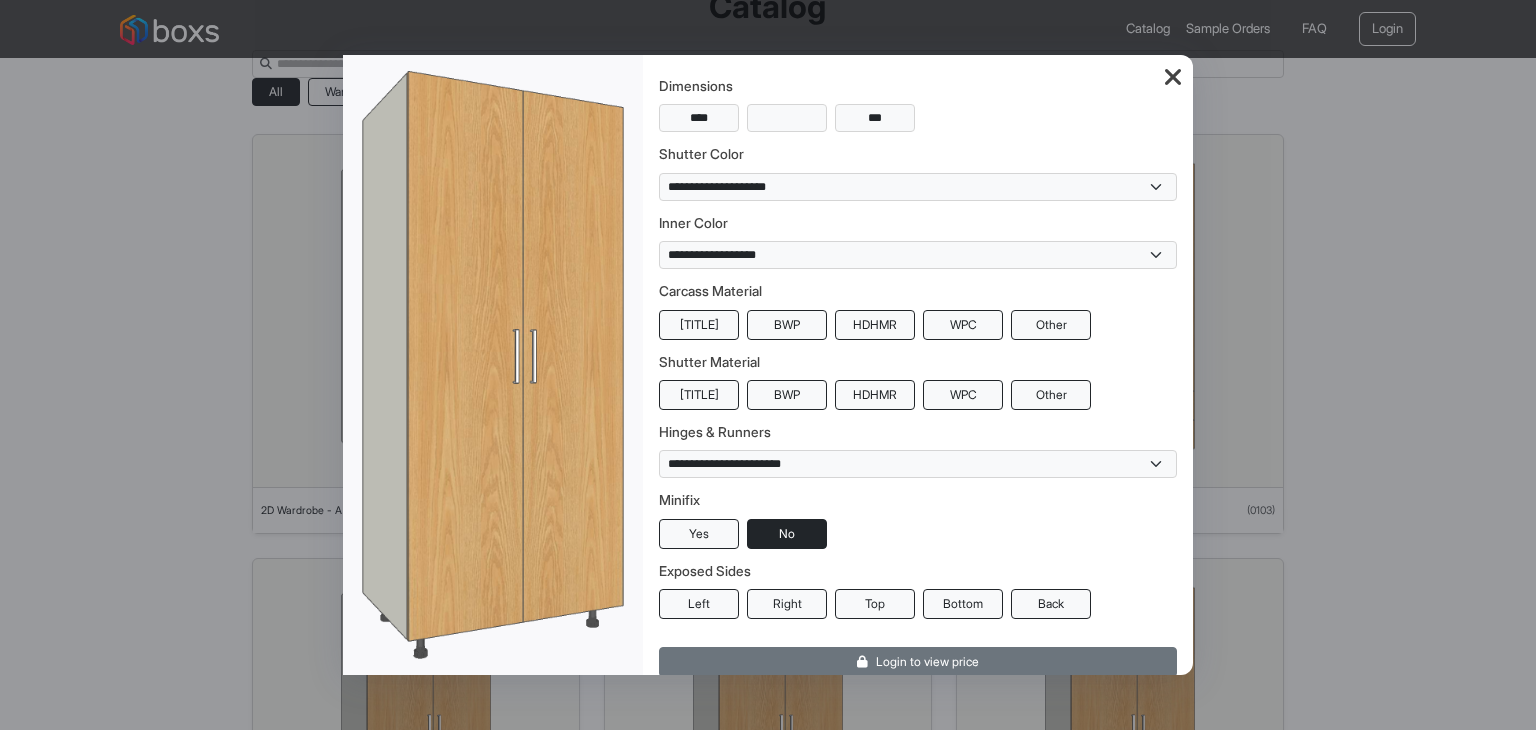scroll, scrollTop: 50, scrollLeft: 0, axis: vertical 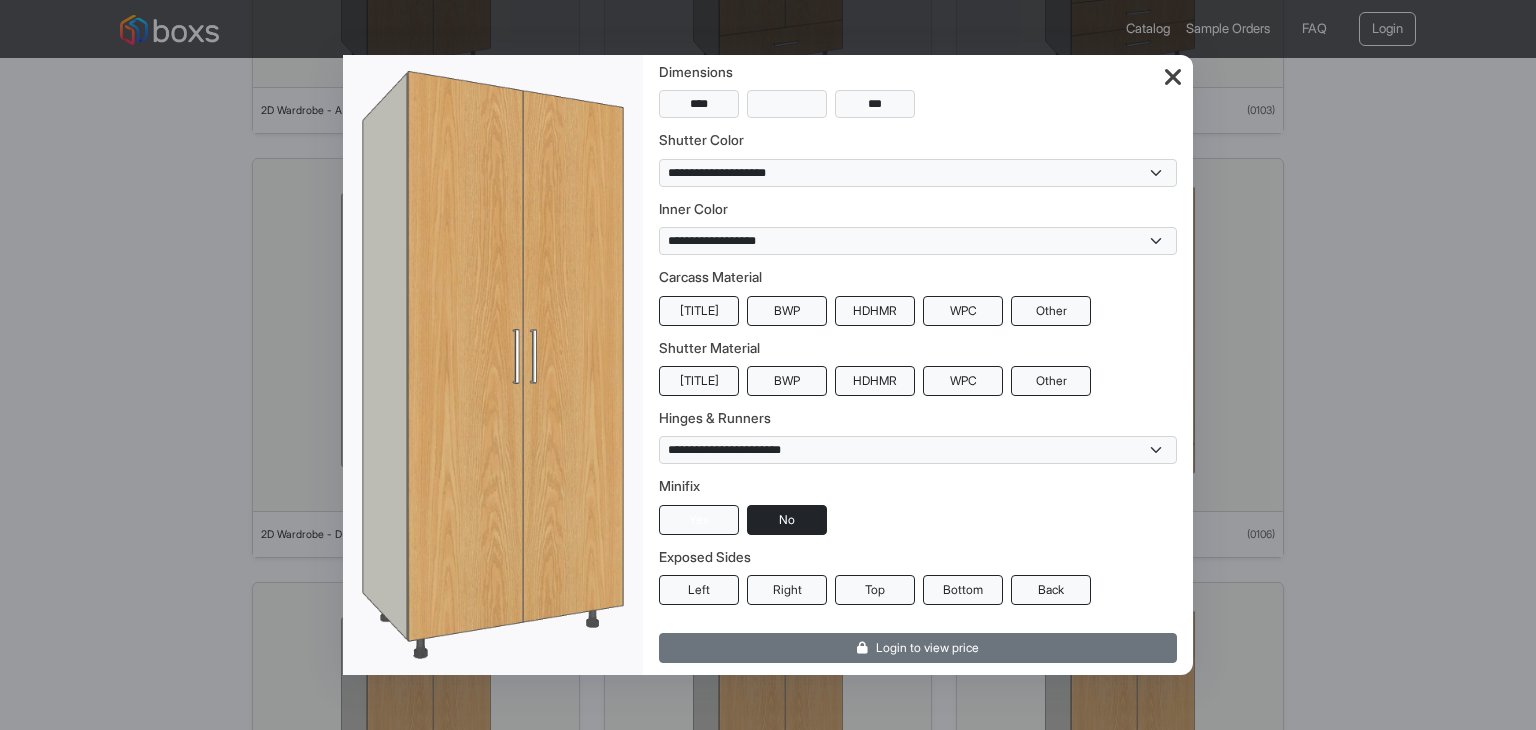 drag, startPoint x: 704, startPoint y: 521, endPoint x: 722, endPoint y: 517, distance: 18.439089 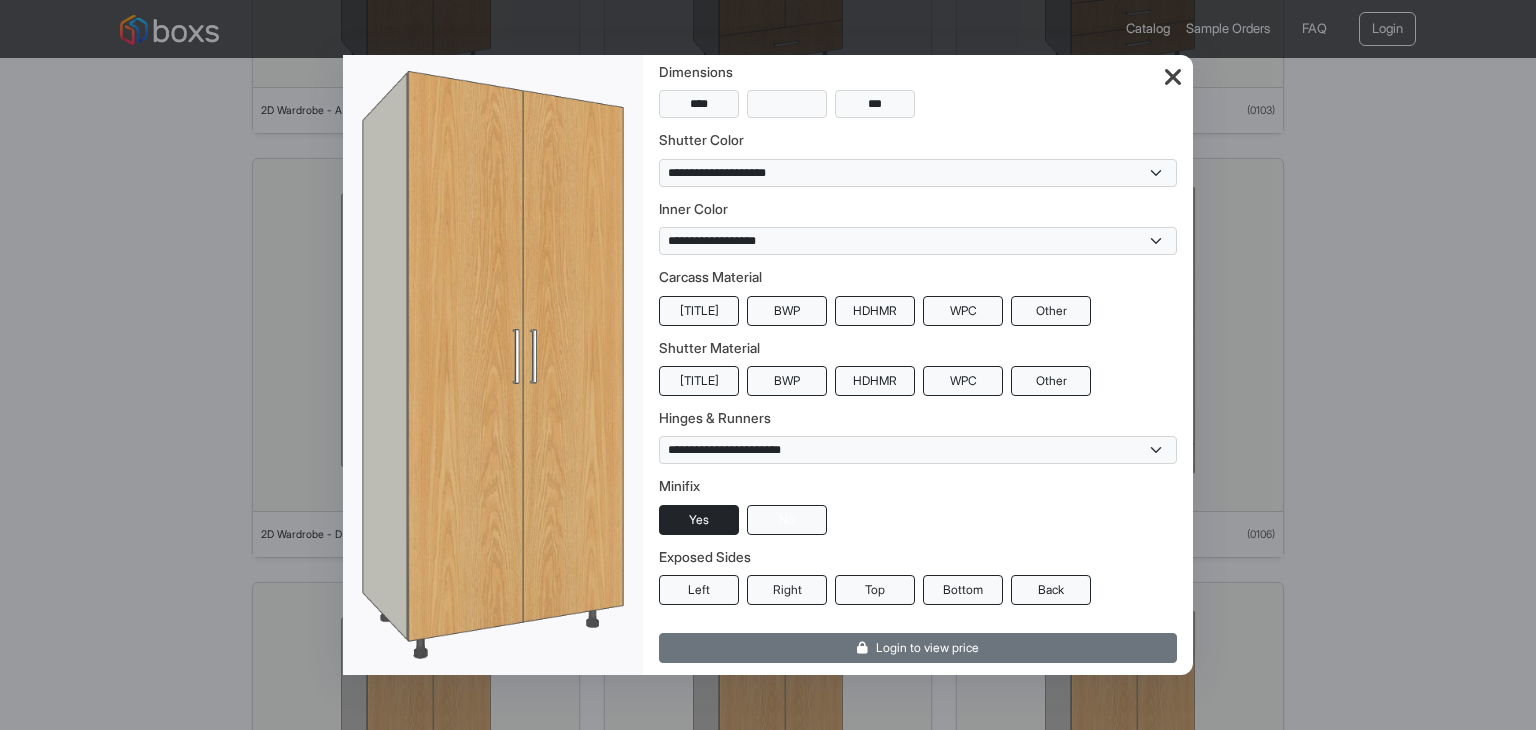 click on "No" at bounding box center (787, 311) 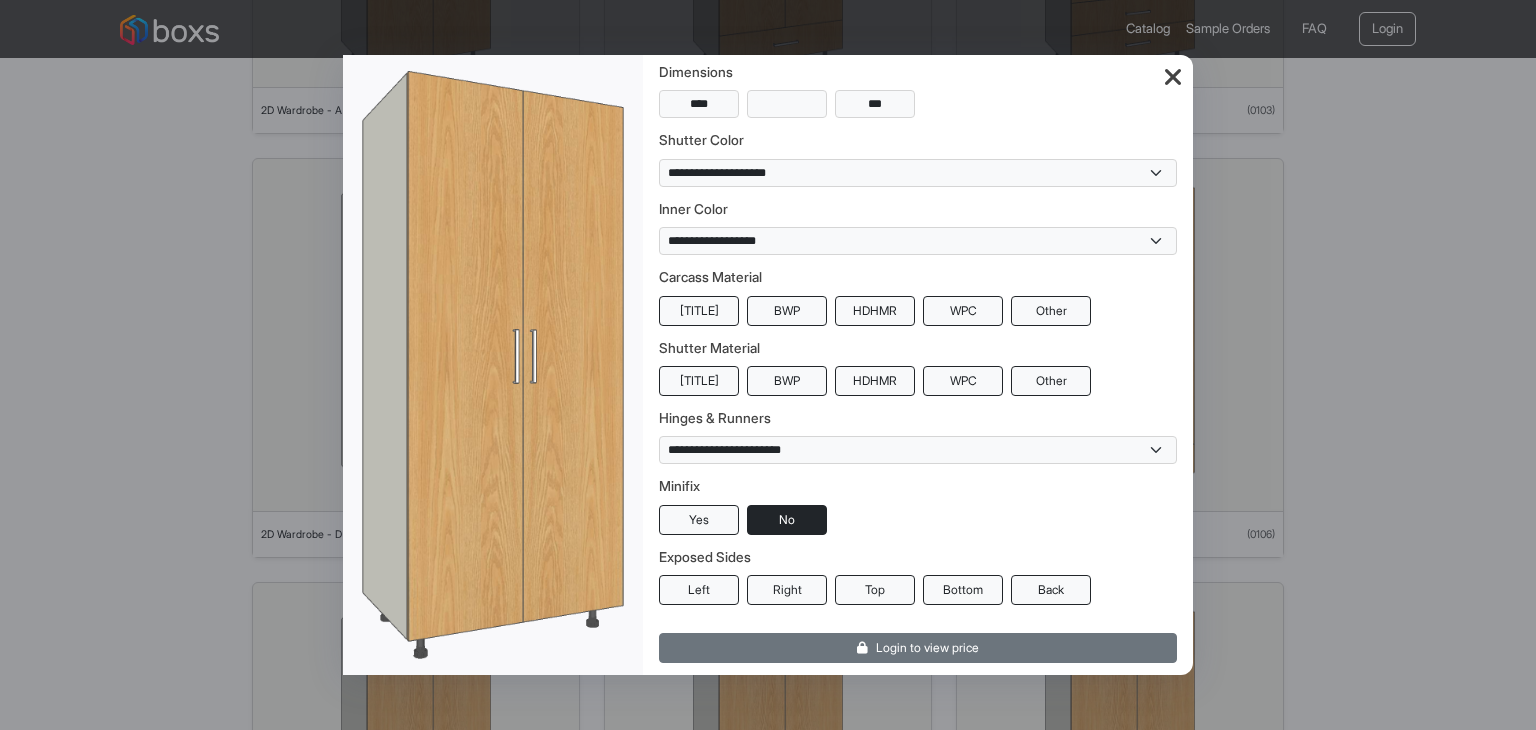scroll, scrollTop: 0, scrollLeft: 0, axis: both 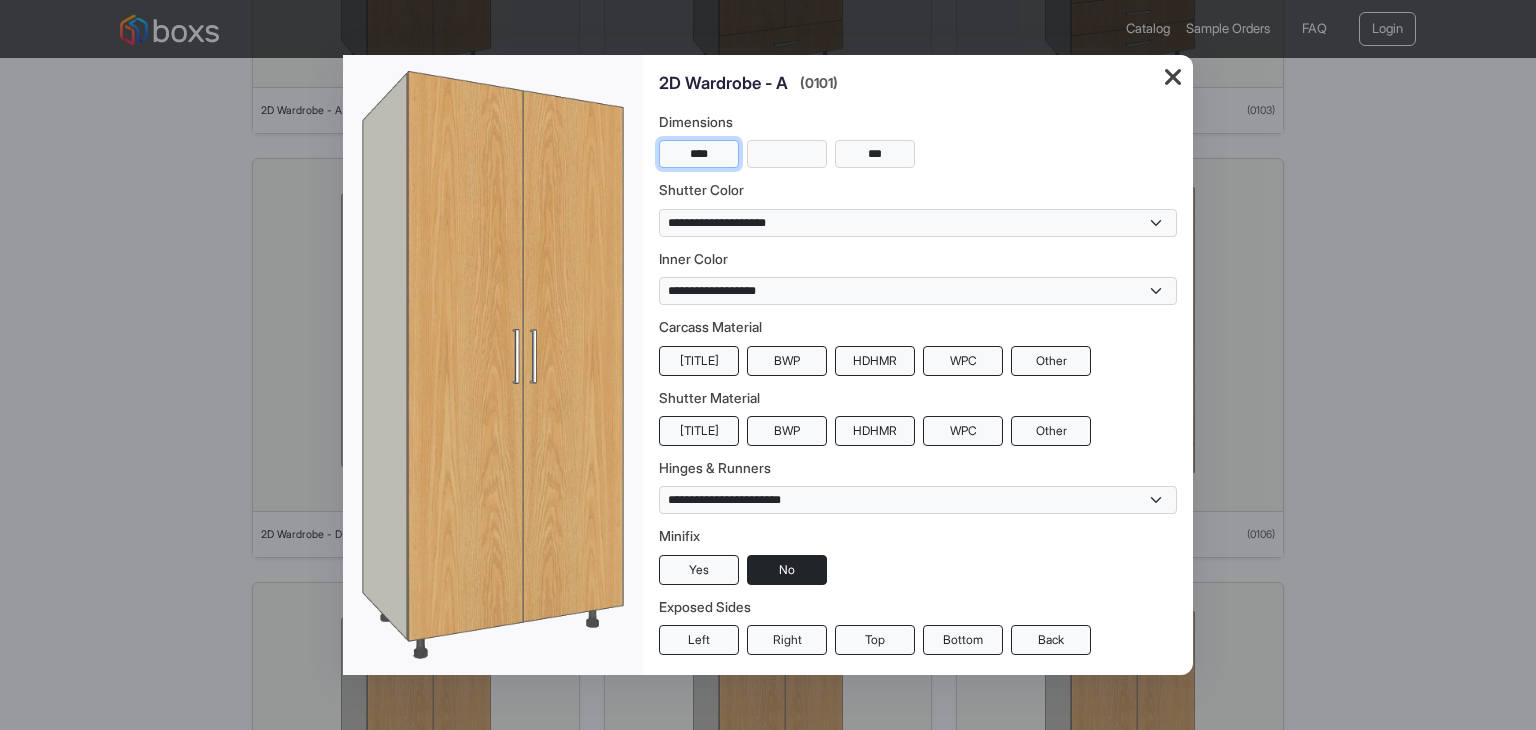 drag, startPoint x: 707, startPoint y: 149, endPoint x: 621, endPoint y: 149, distance: 86 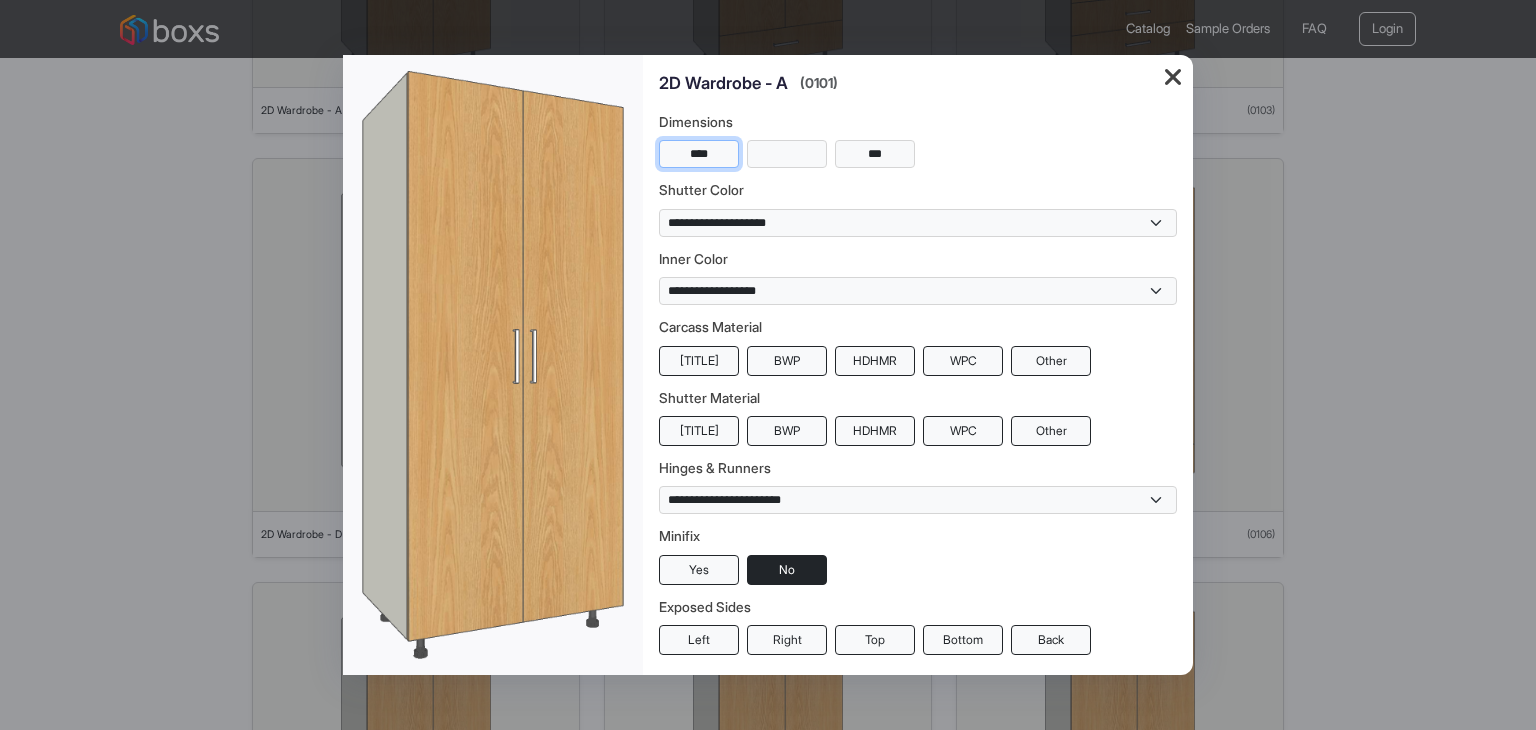 drag, startPoint x: 722, startPoint y: 149, endPoint x: 604, endPoint y: 150, distance: 118.004234 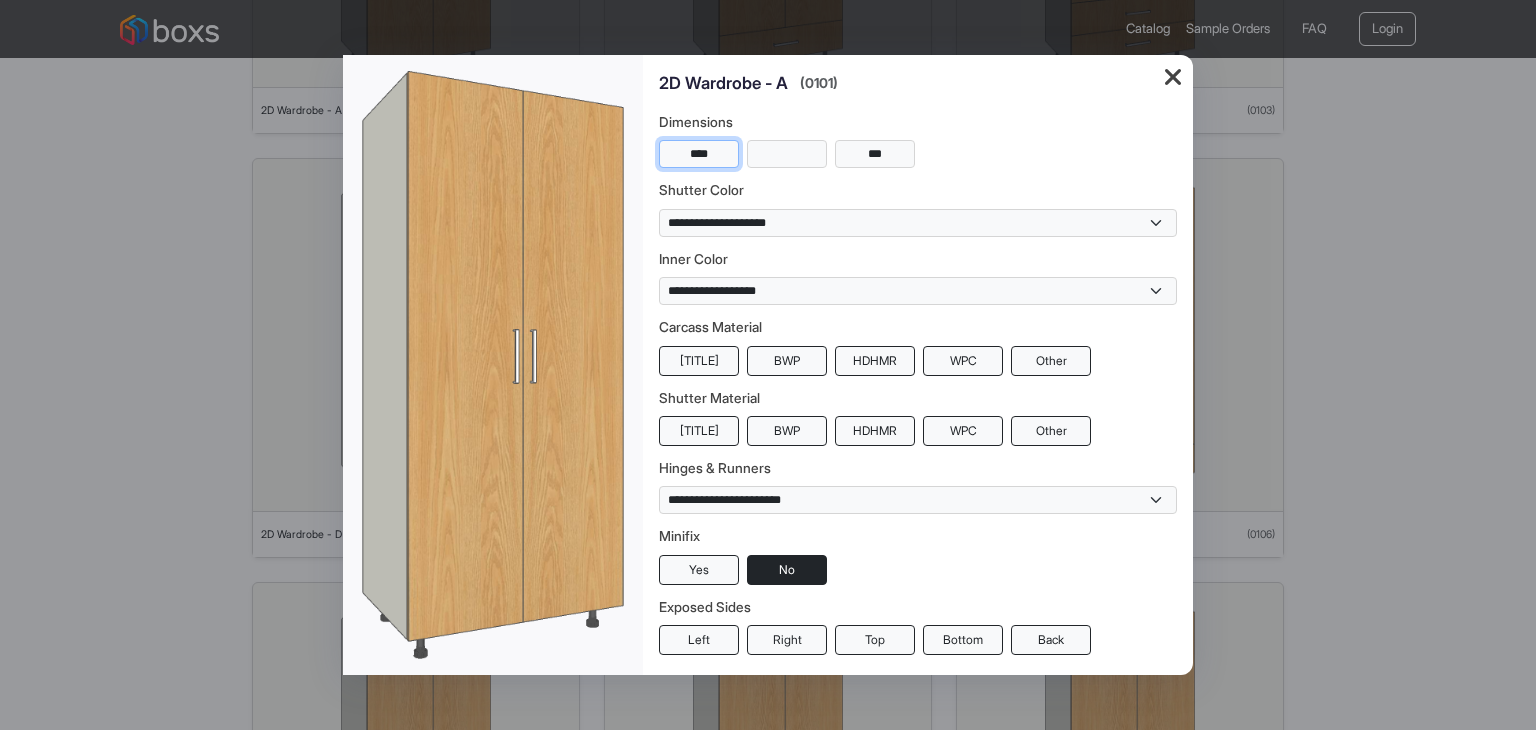 type on "****" 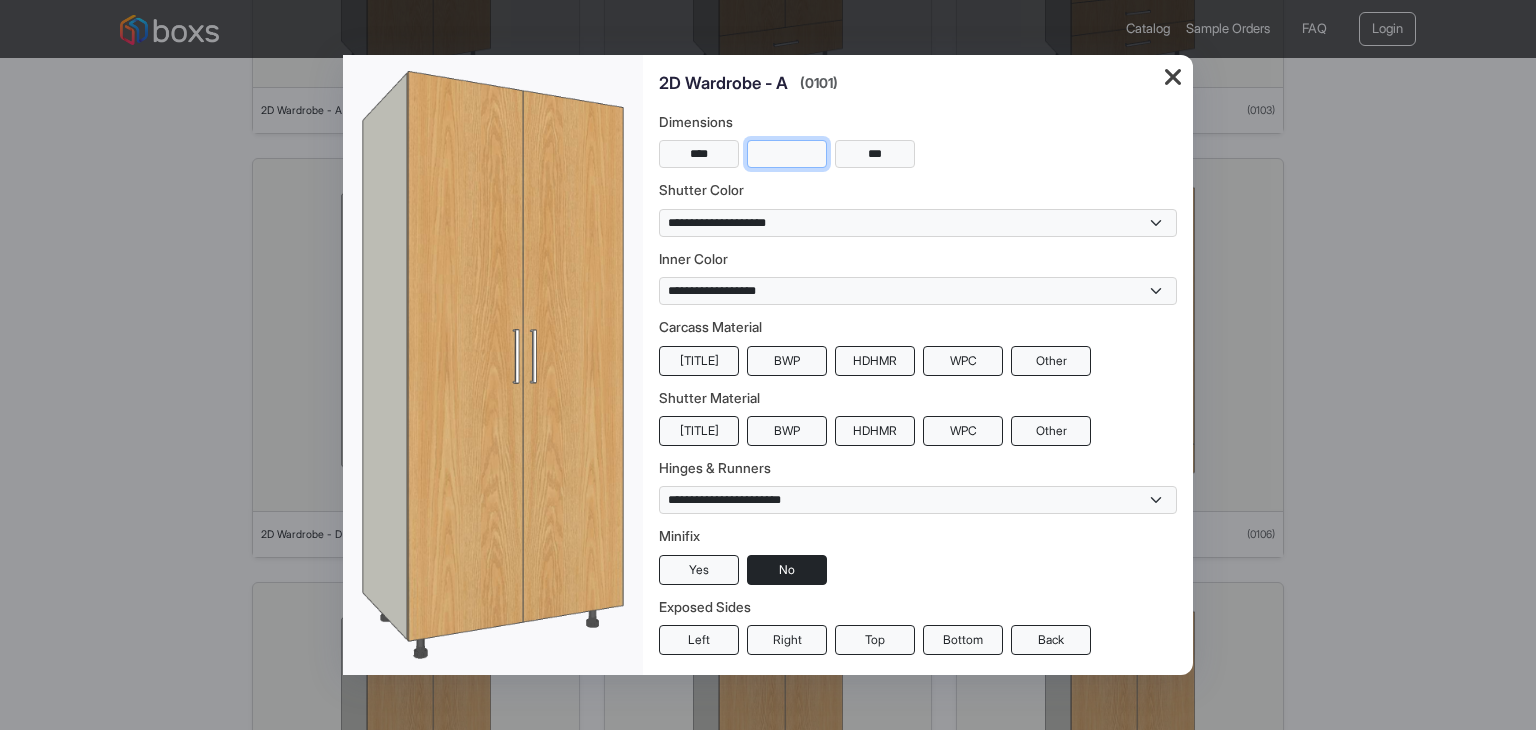 click at bounding box center [787, 154] 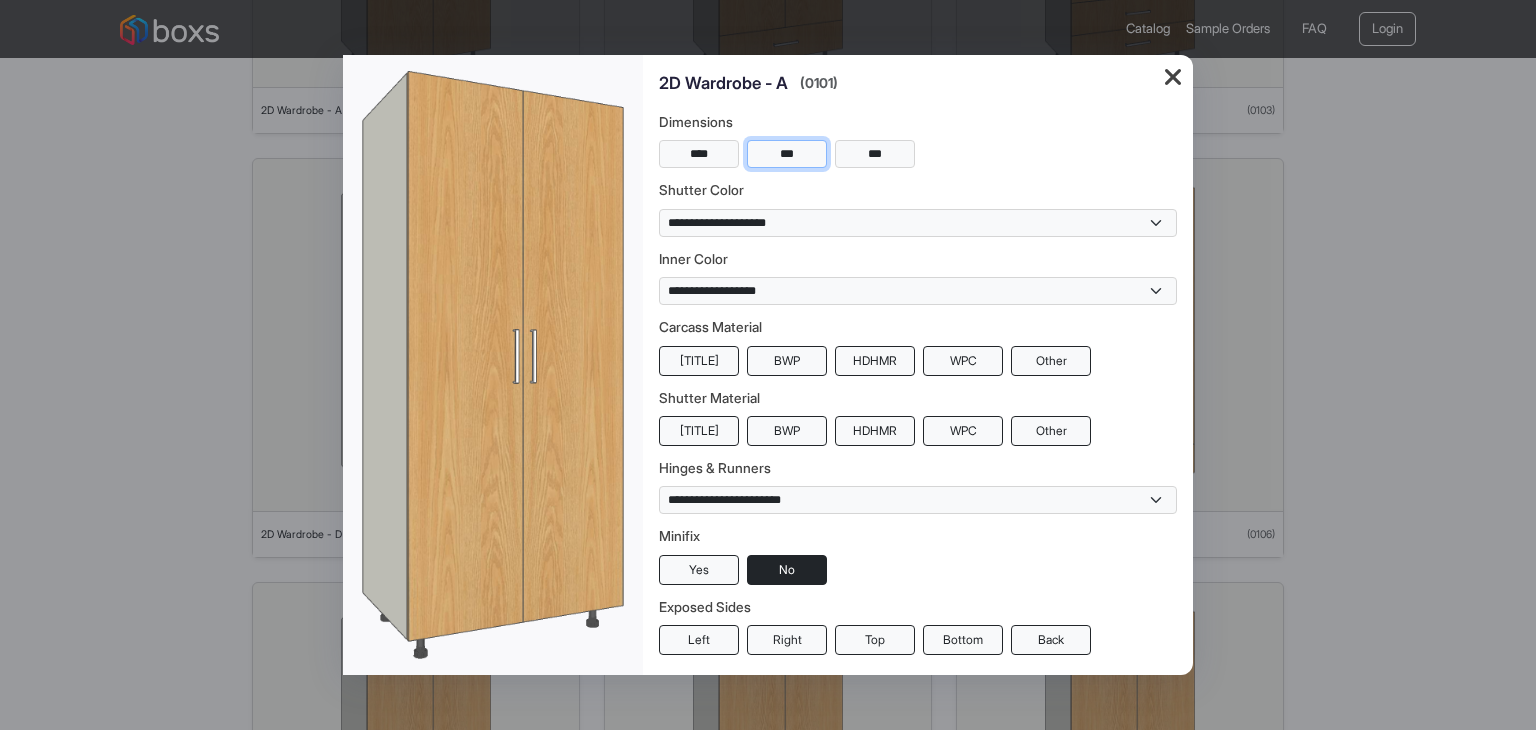 drag, startPoint x: 805, startPoint y: 149, endPoint x: 752, endPoint y: 148, distance: 53.009434 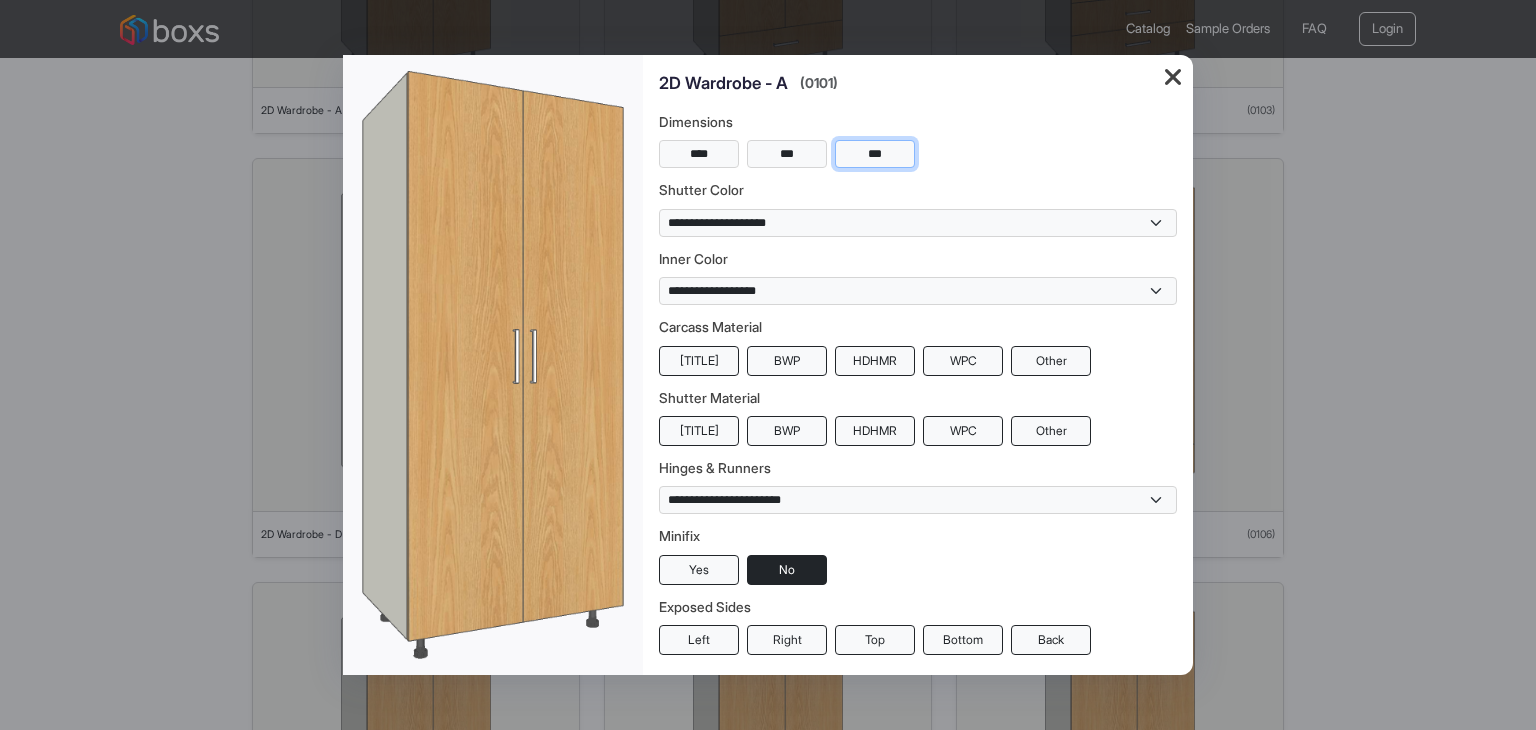 click on "***" at bounding box center (875, 154) 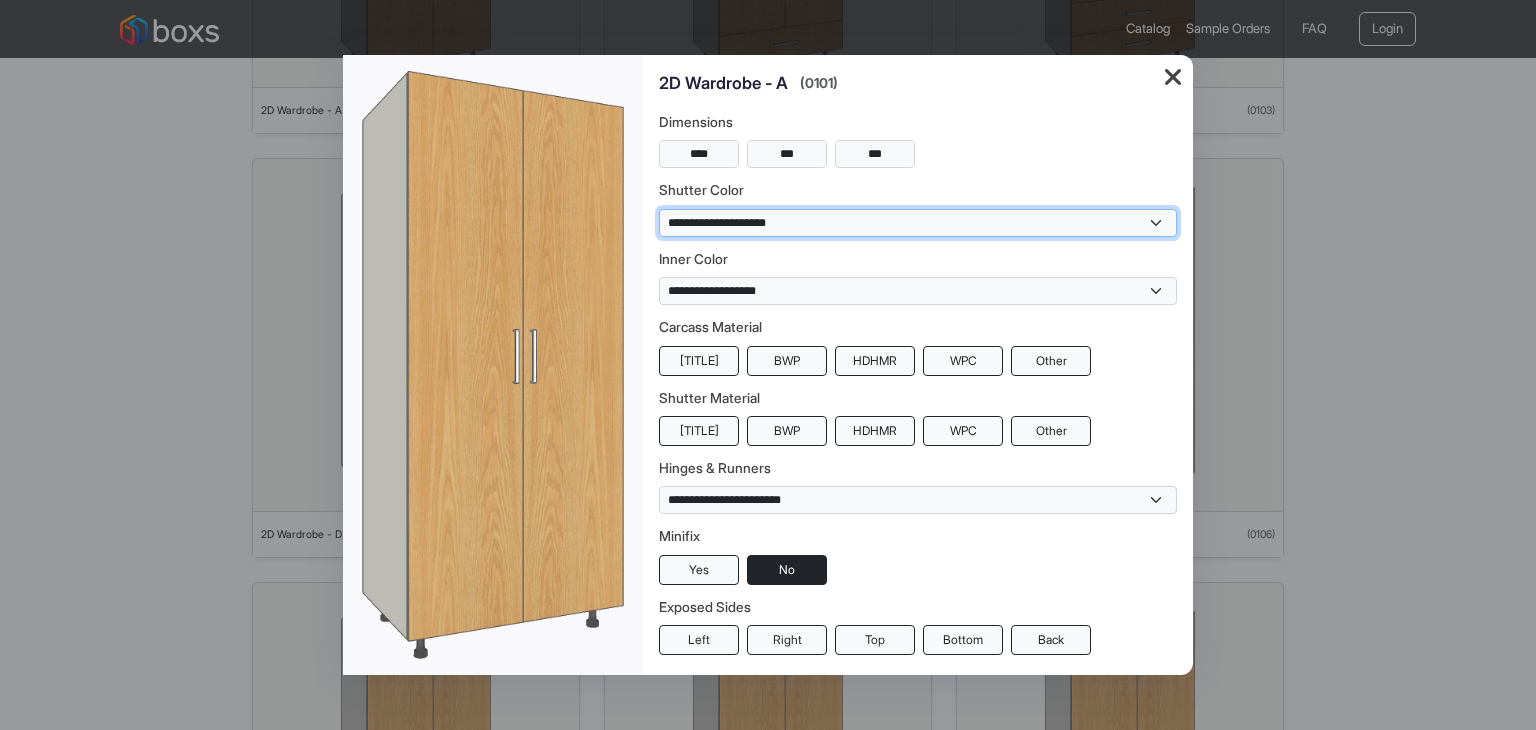 click on "**********" at bounding box center [918, 223] 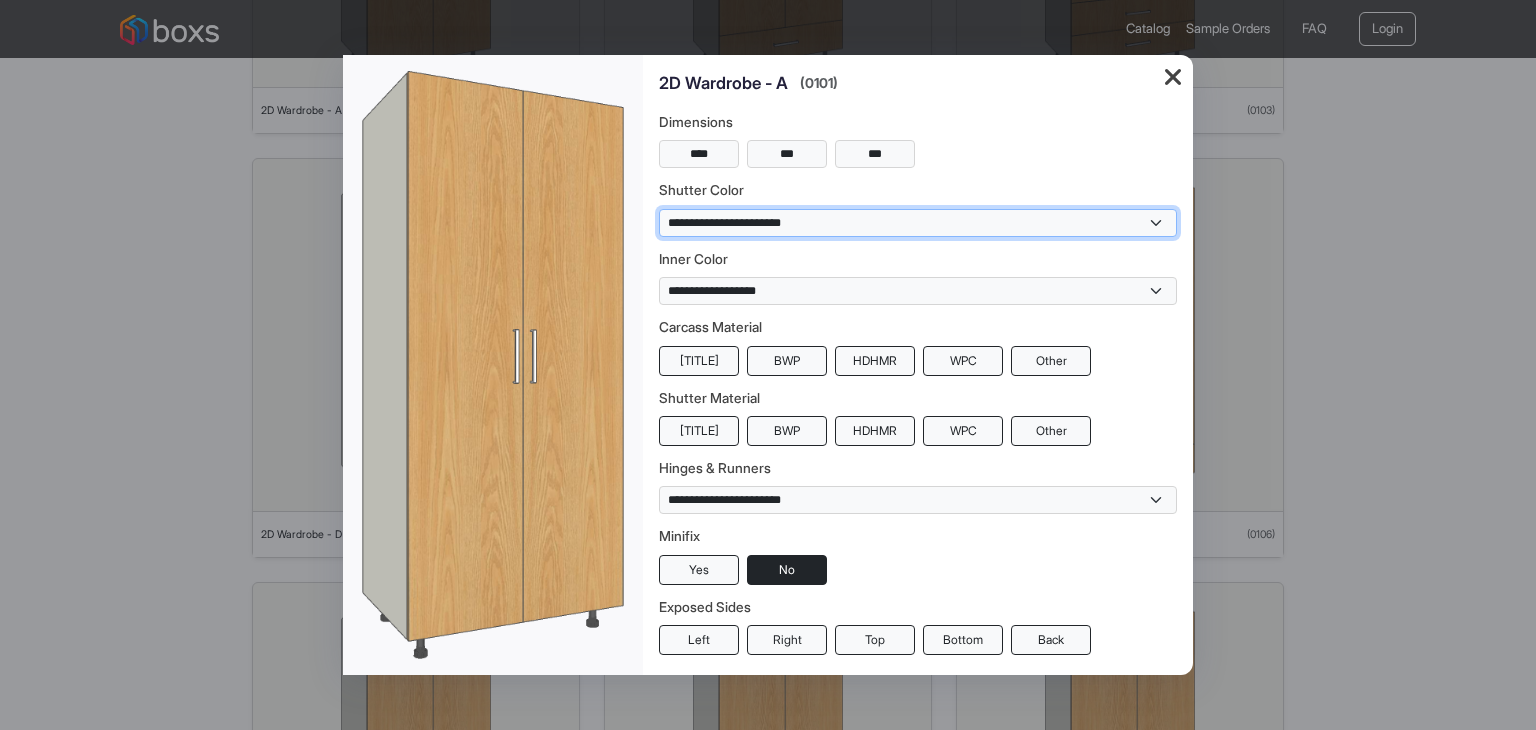 click on "**********" at bounding box center (918, 223) 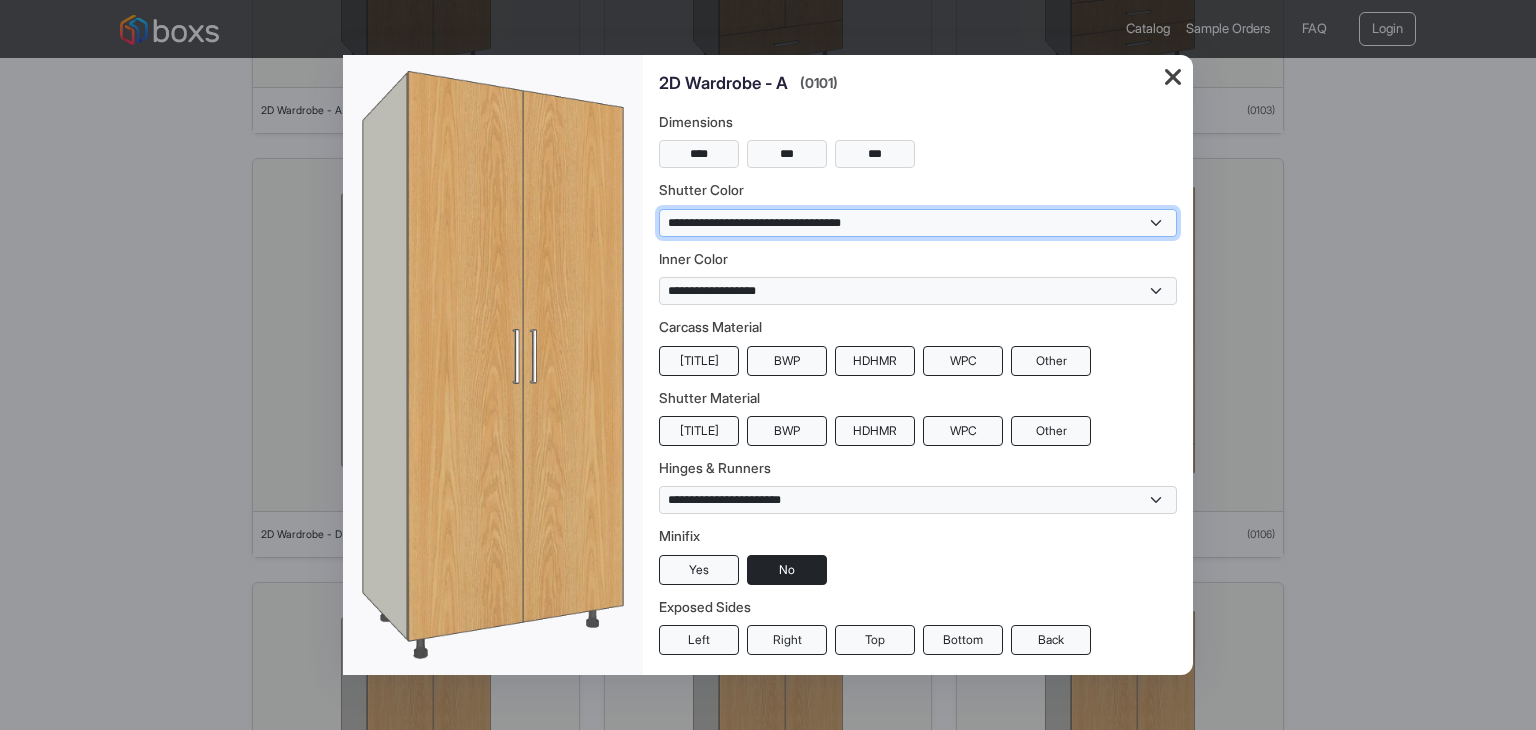 click on "**********" at bounding box center [918, 223] 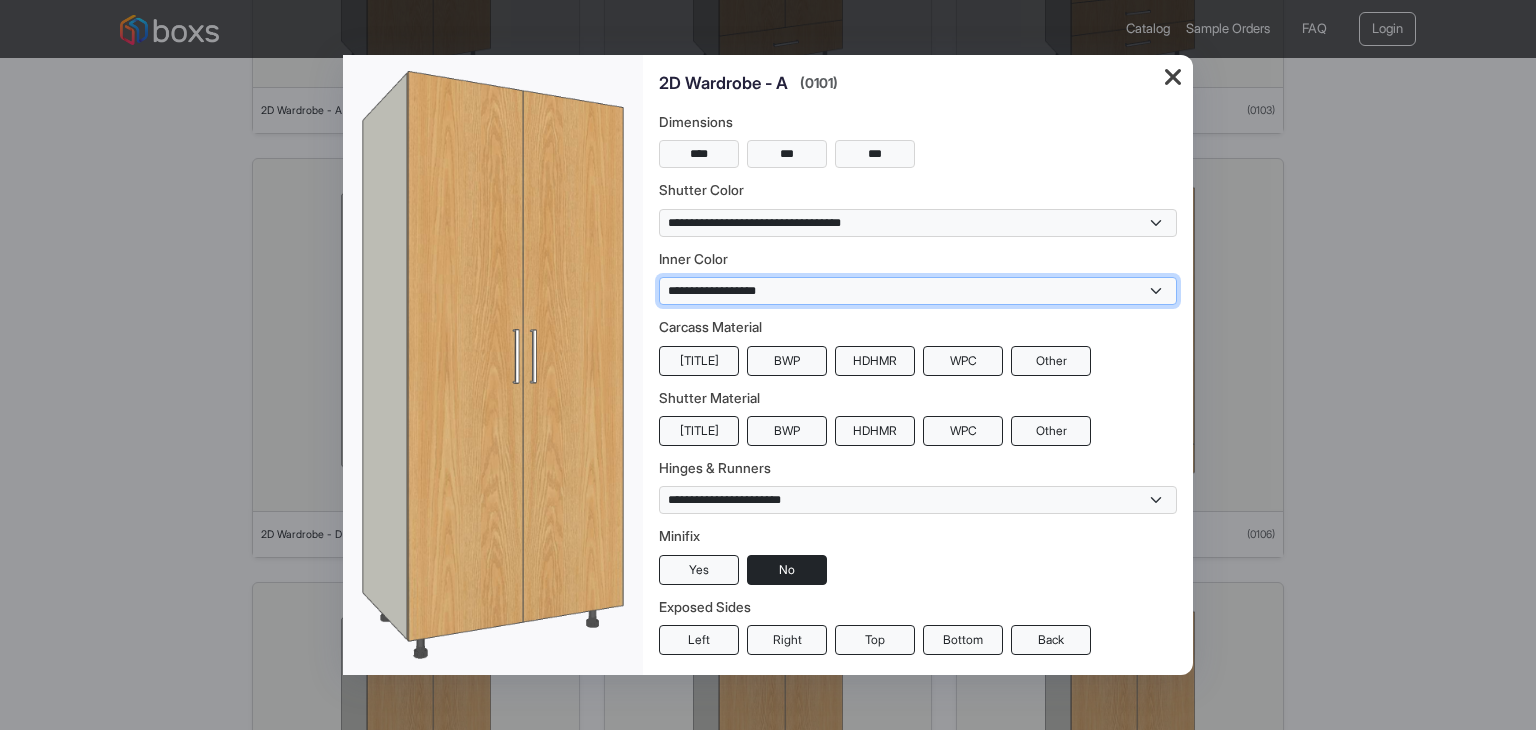 click on "**********" at bounding box center (918, 223) 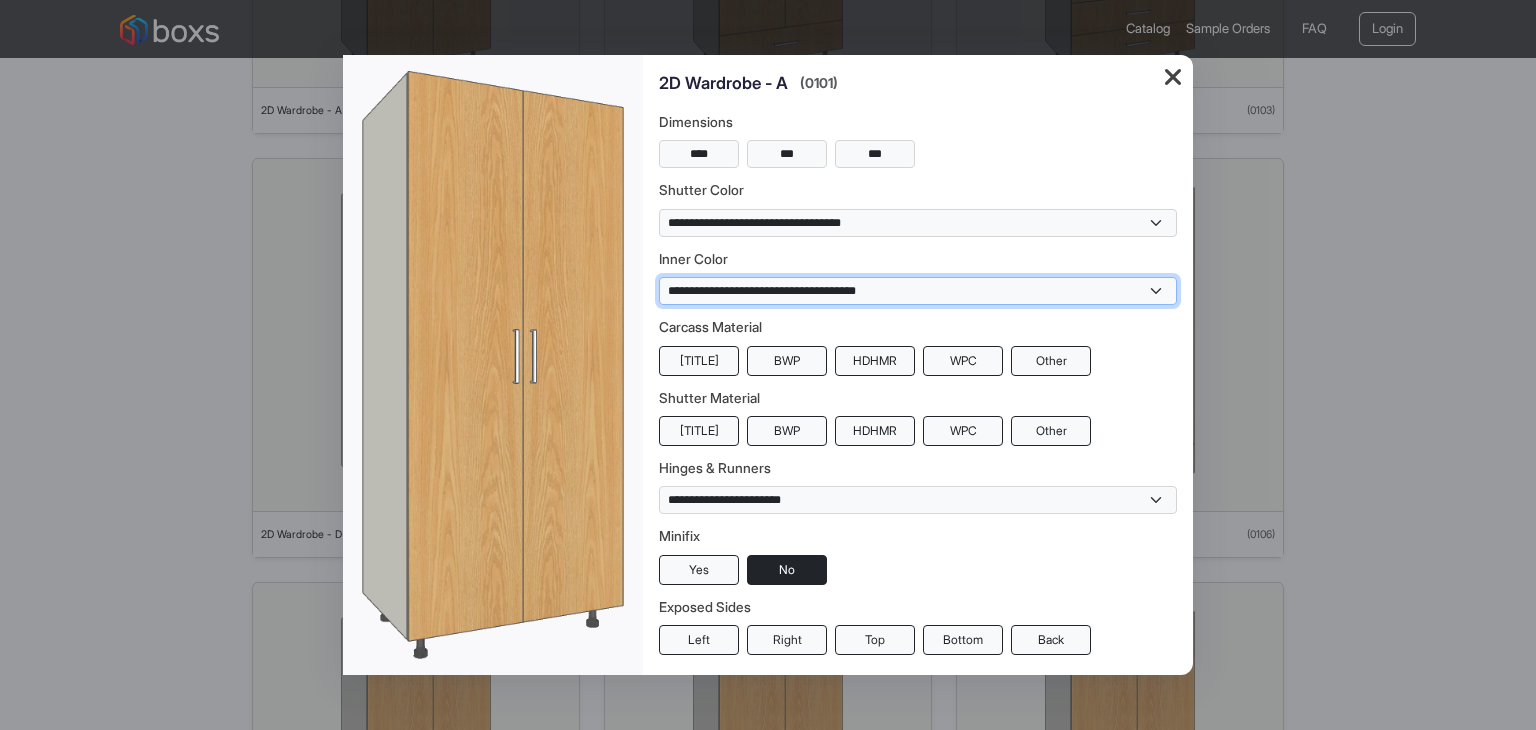 click on "**********" at bounding box center [918, 223] 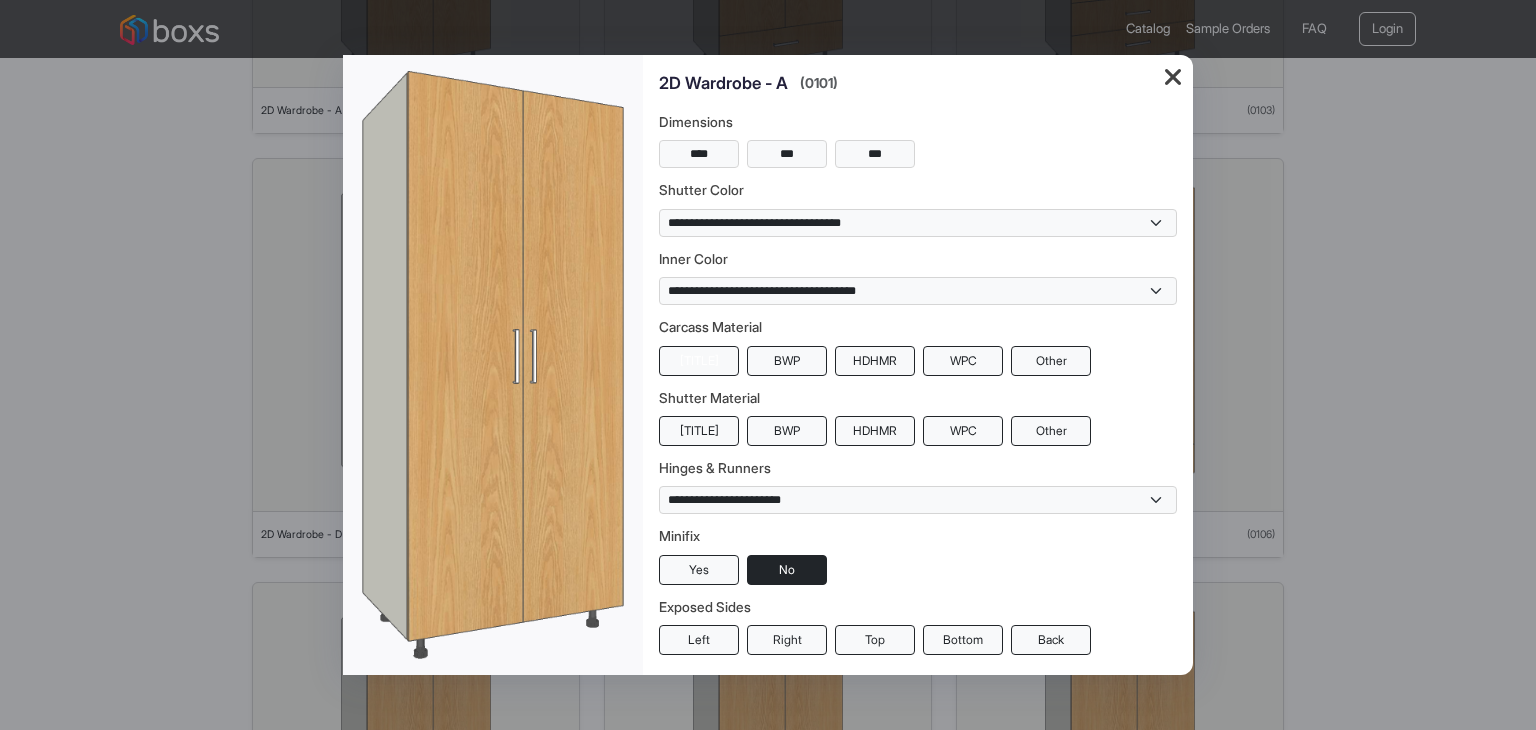 click on "[TITLE]" at bounding box center [699, 361] 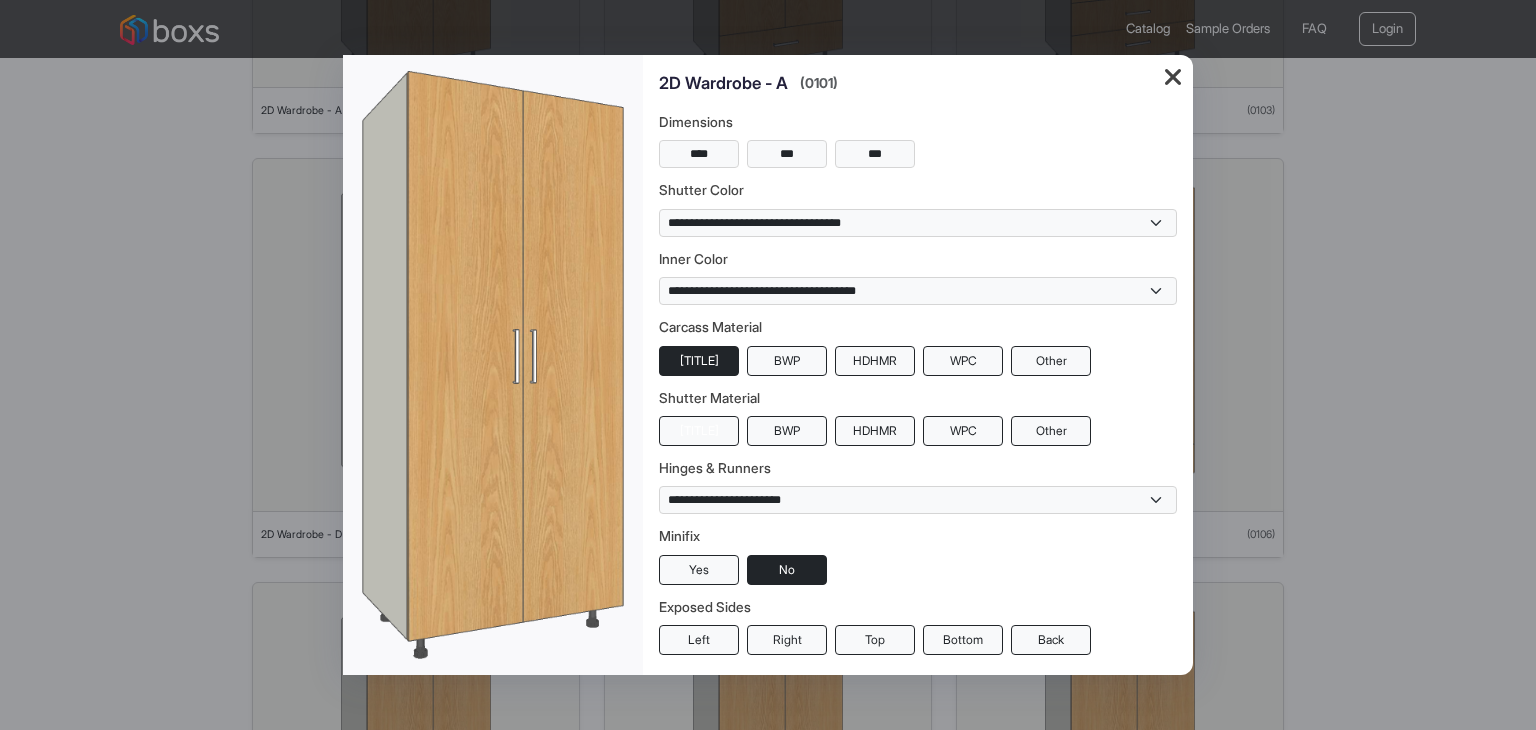 click on "[TITLE]" at bounding box center [699, 431] 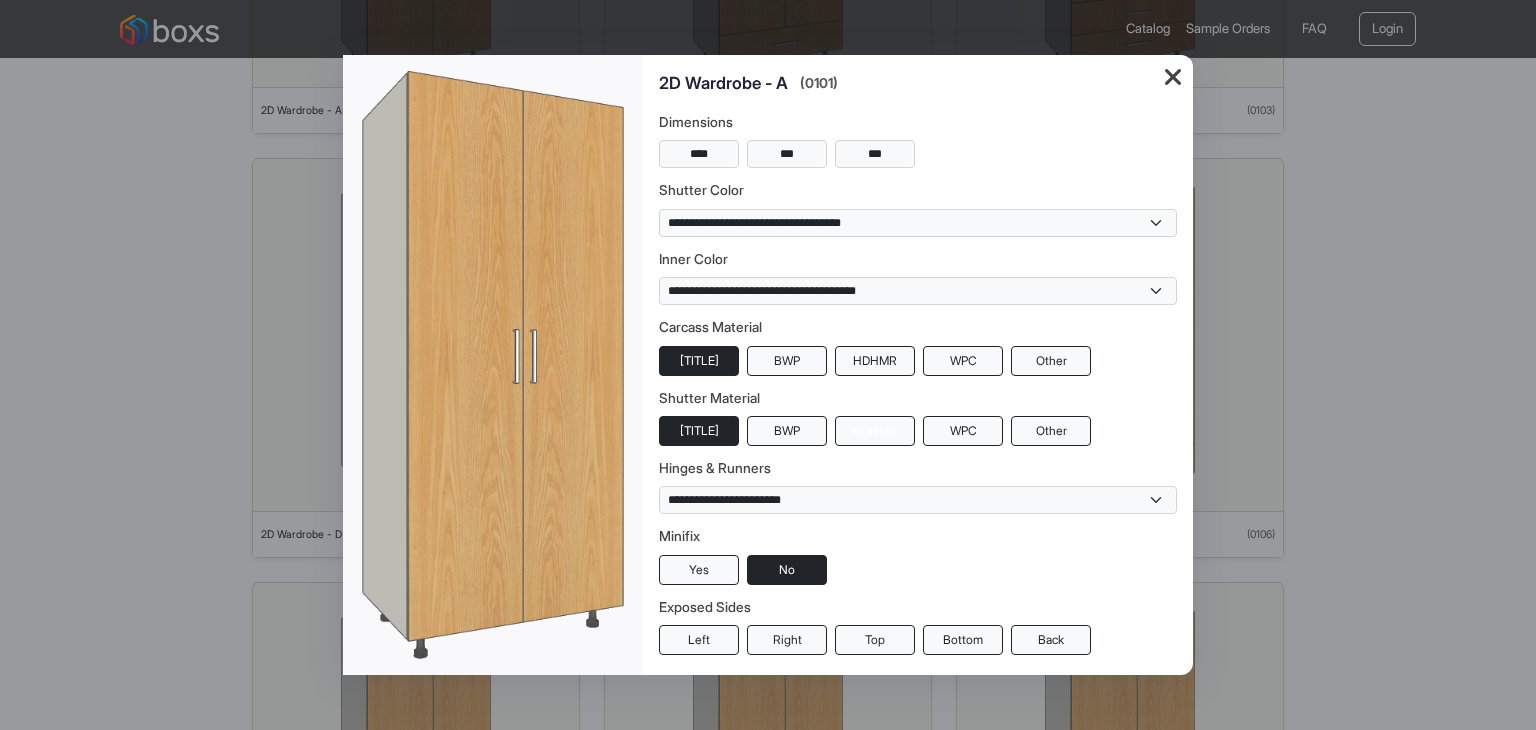 click on "HDHMR" at bounding box center (875, 361) 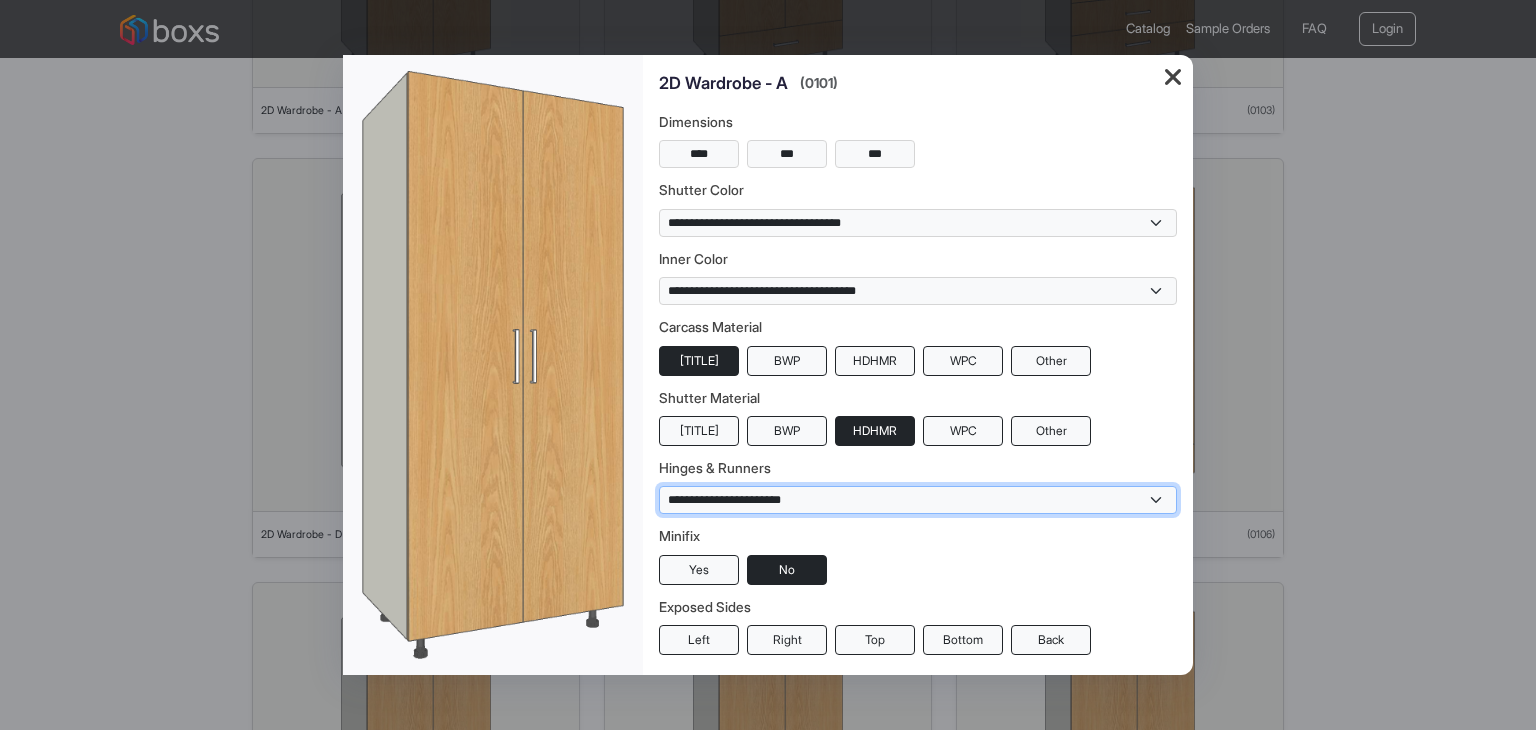 click on "**********" at bounding box center (918, 223) 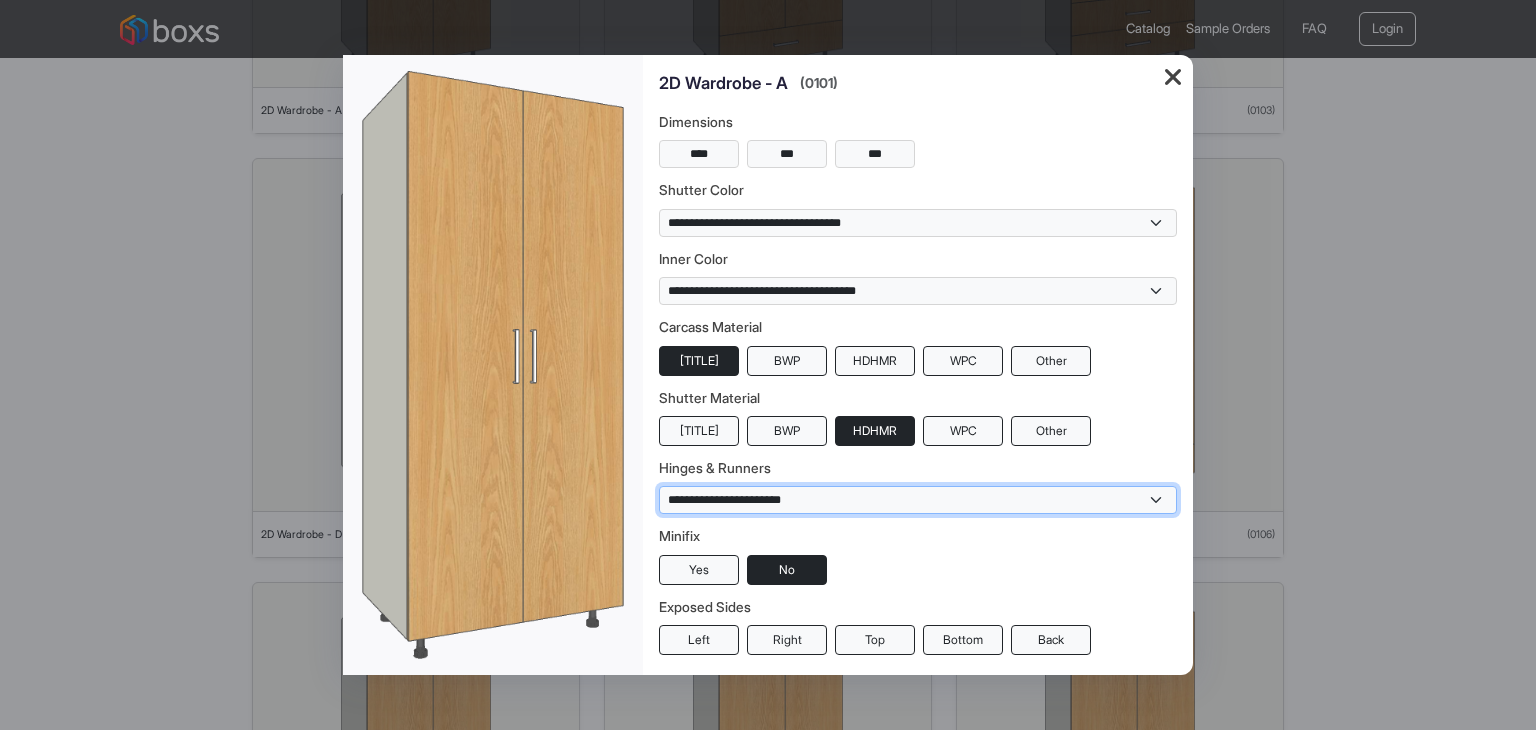 select on "**********" 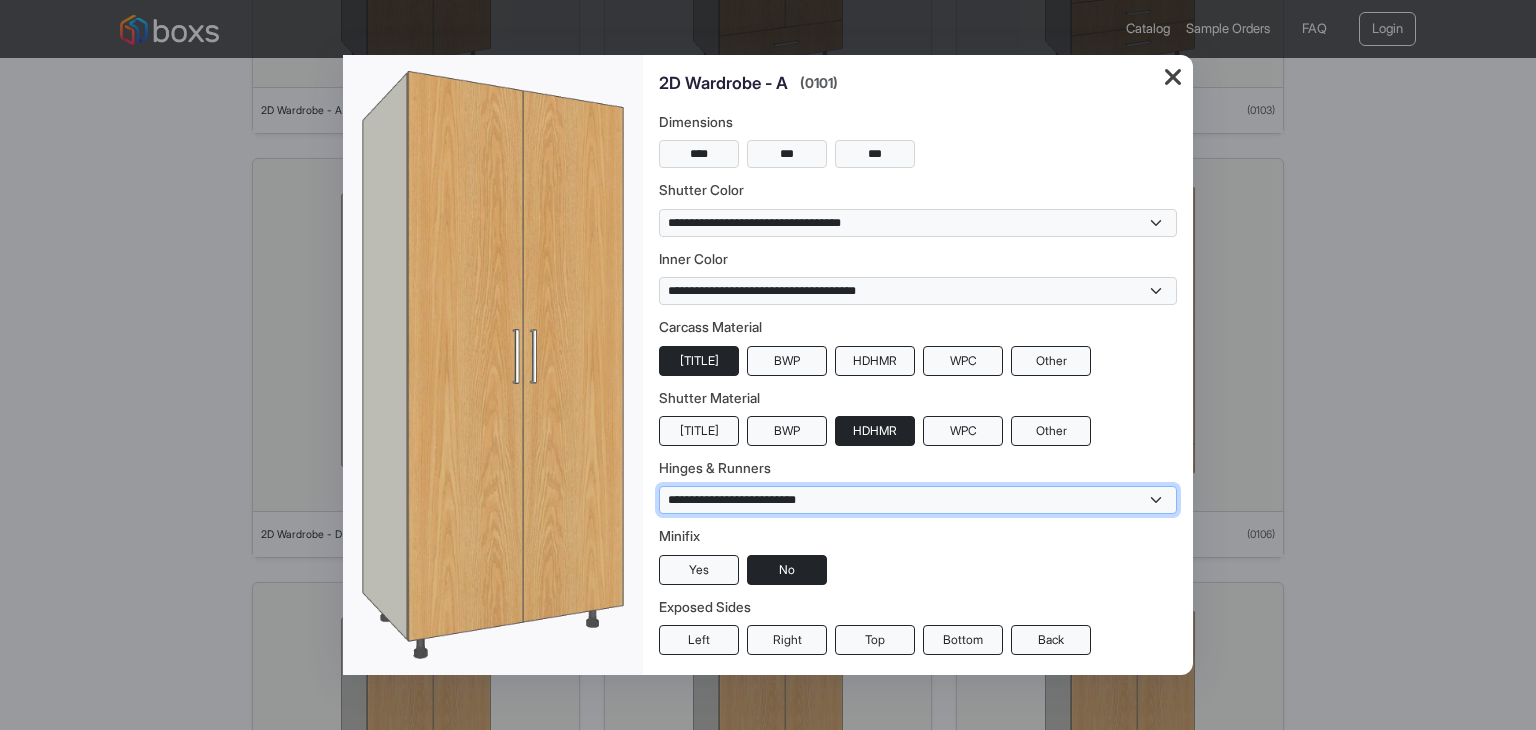 click on "**********" at bounding box center [918, 223] 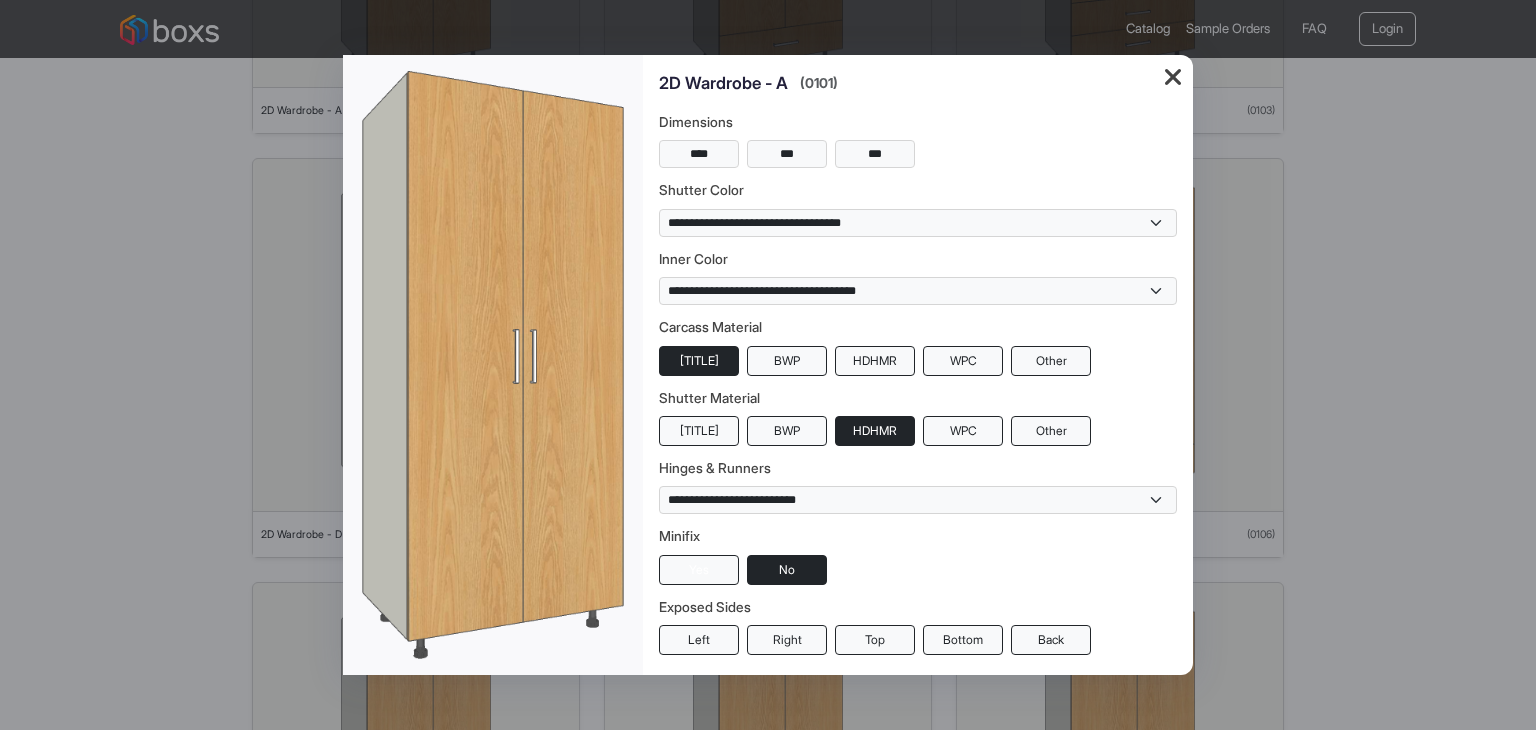 click on "Yes" at bounding box center (699, 431) 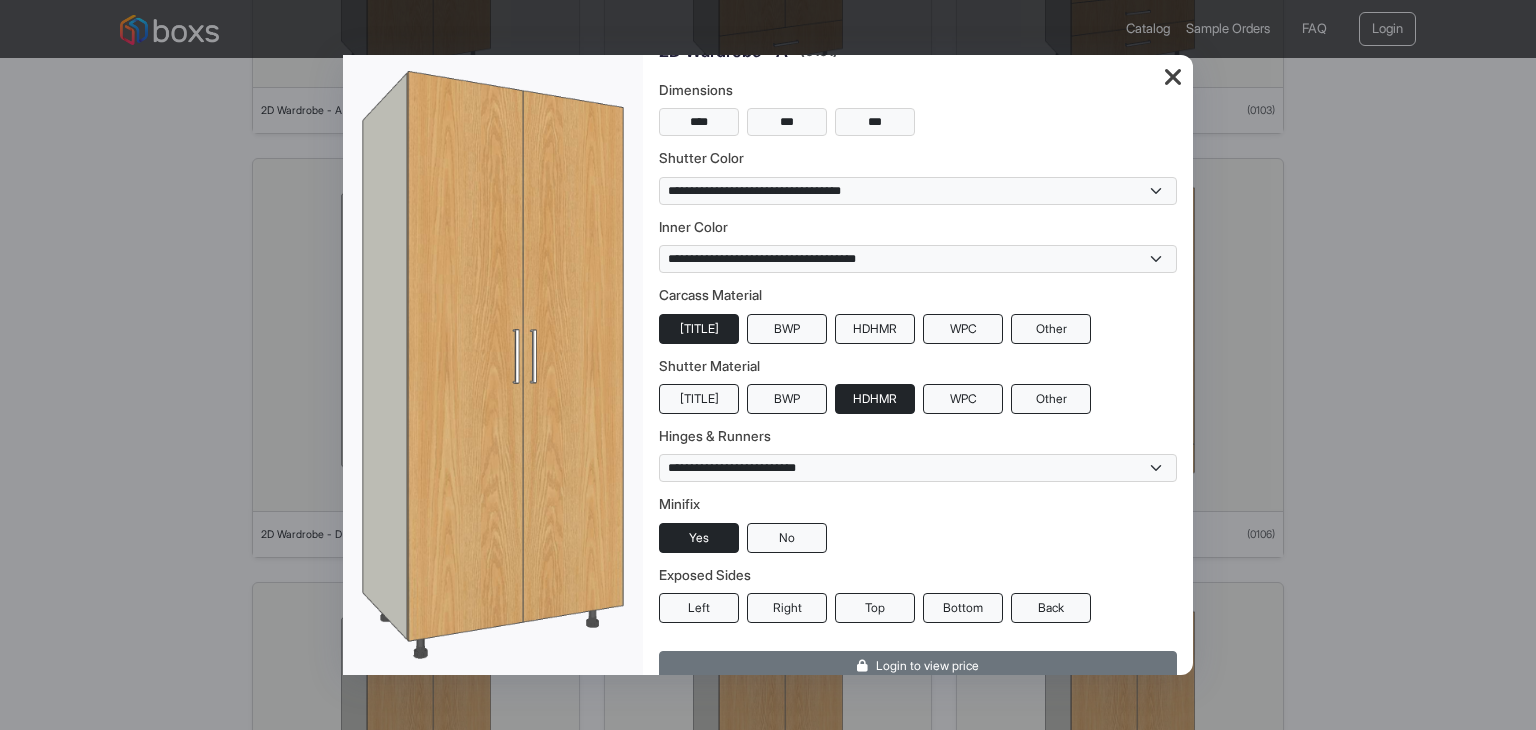 scroll, scrollTop: 50, scrollLeft: 0, axis: vertical 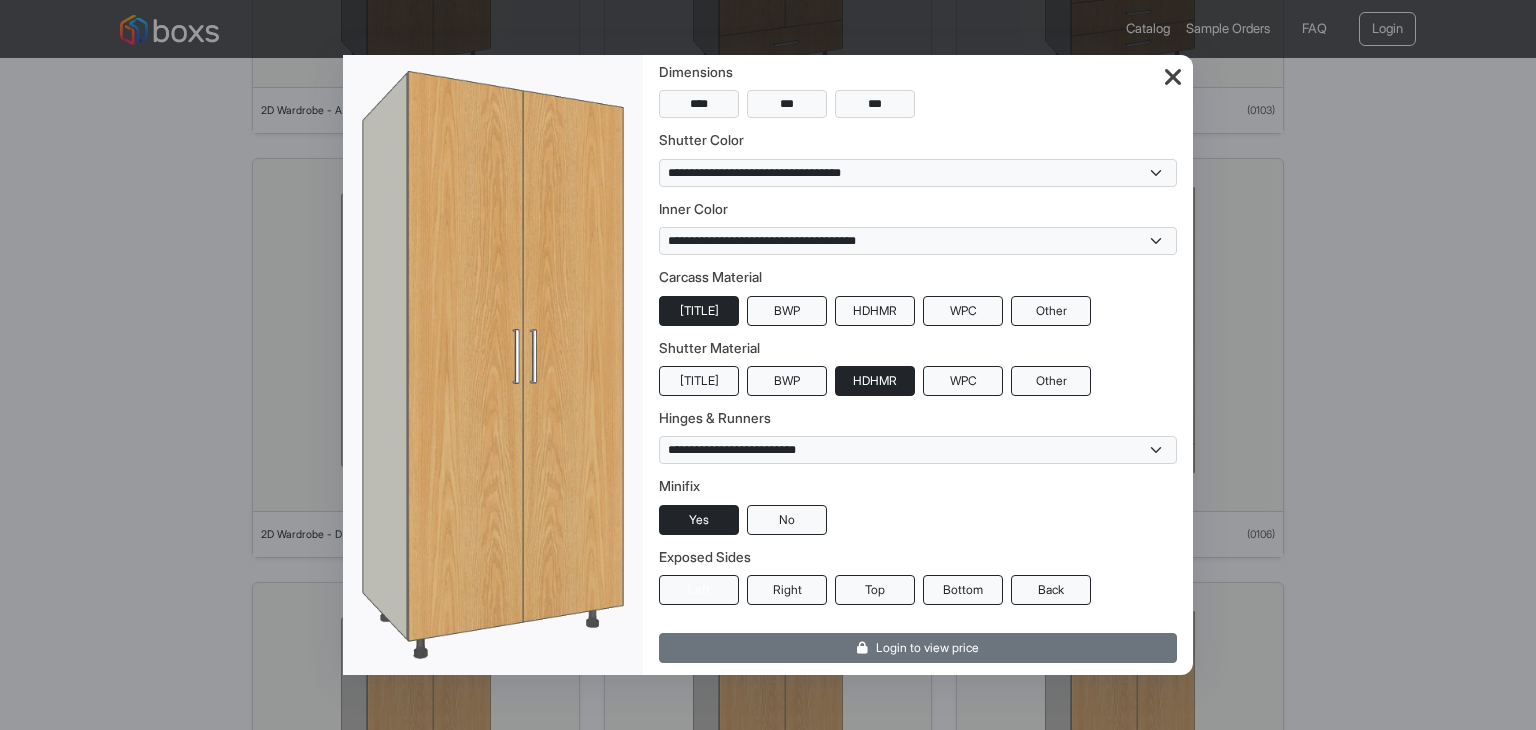 click on "Left" at bounding box center [699, 381] 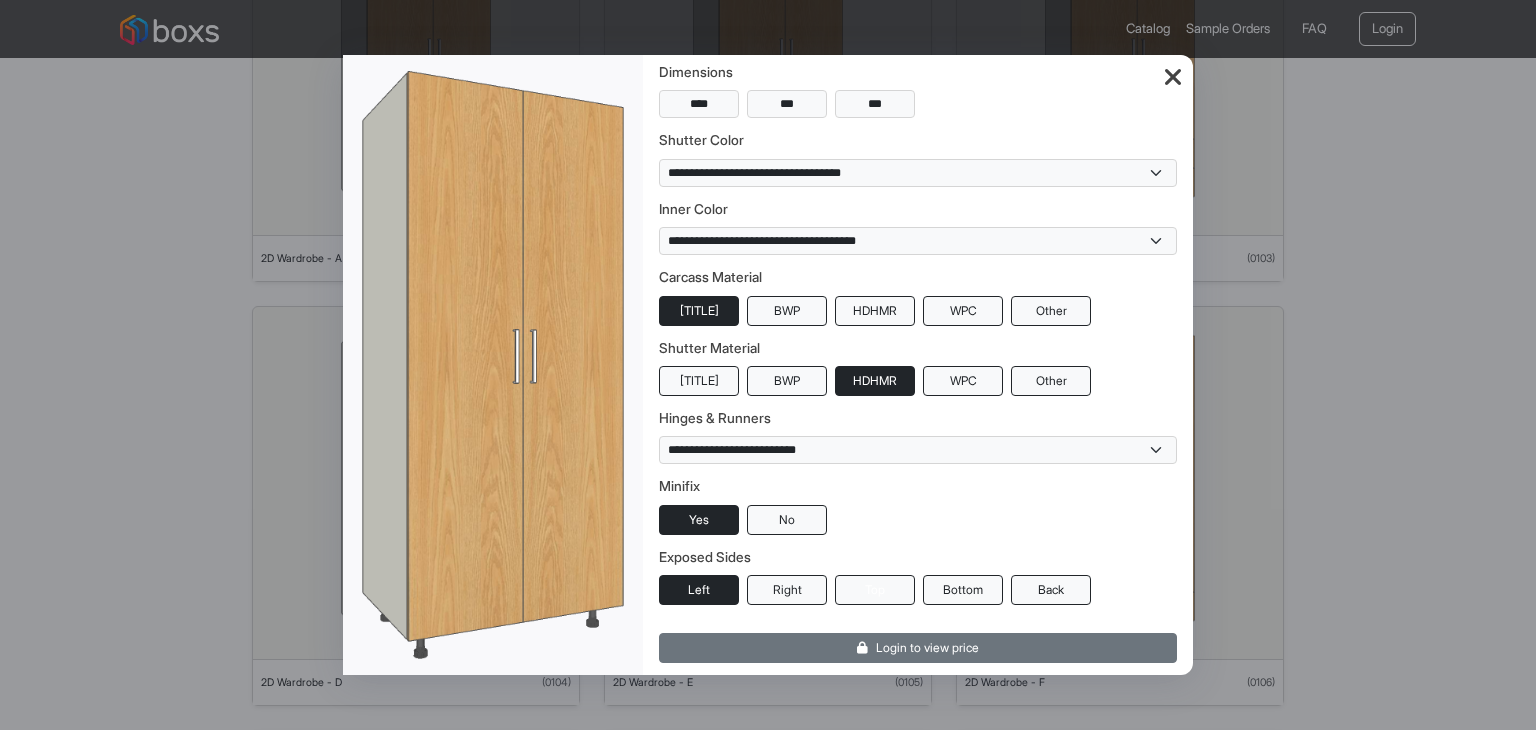 scroll, scrollTop: 400, scrollLeft: 0, axis: vertical 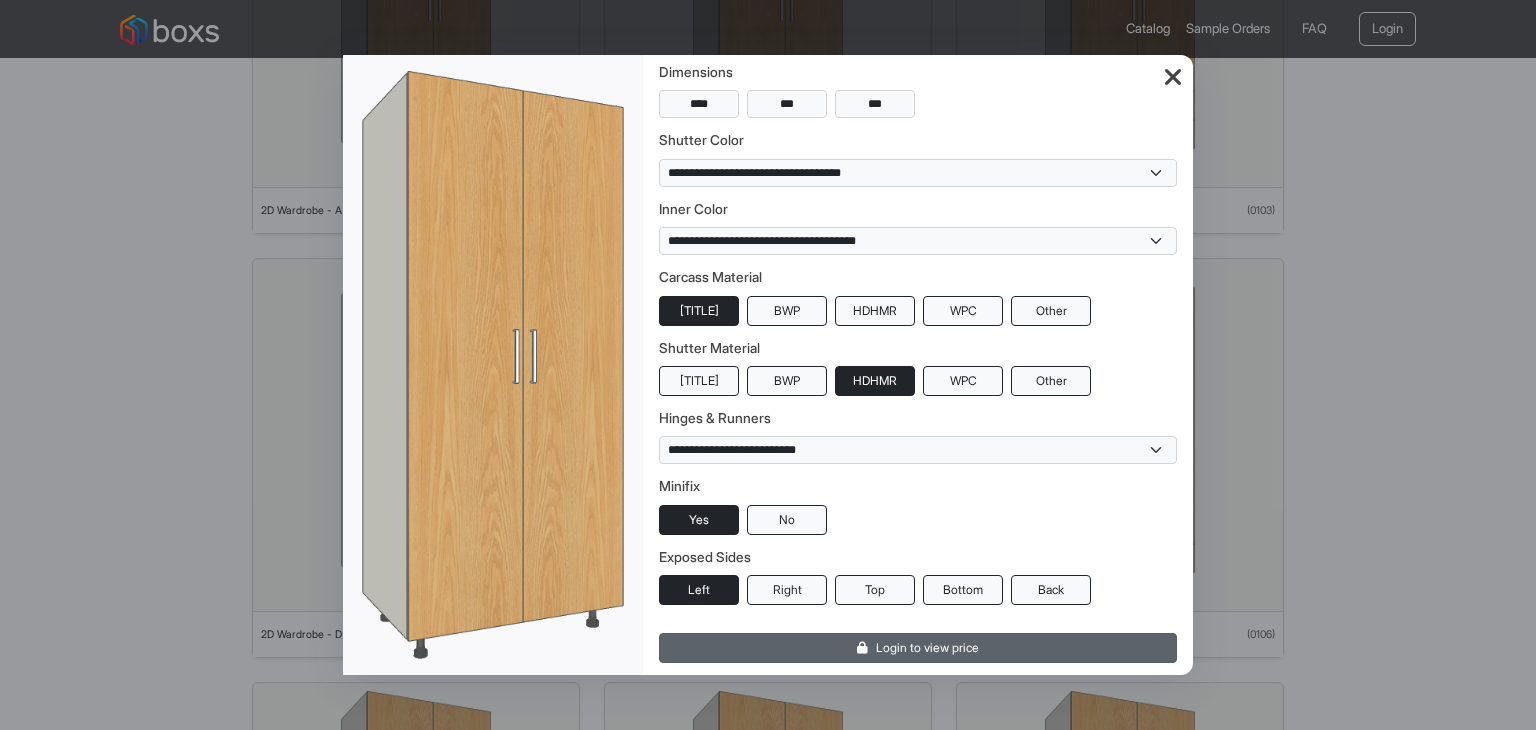 click on "Login to view price" at bounding box center (918, 648) 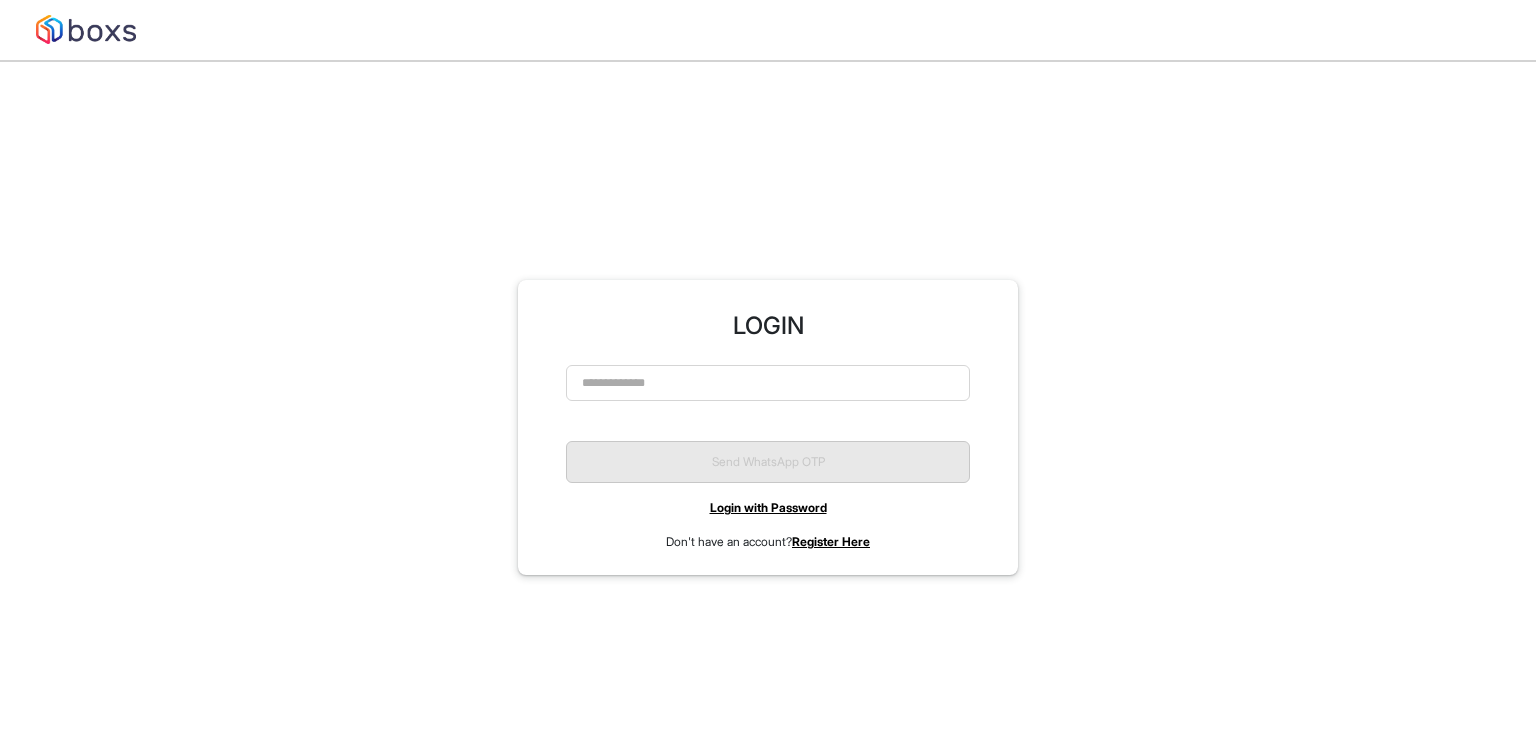 scroll, scrollTop: 0, scrollLeft: 0, axis: both 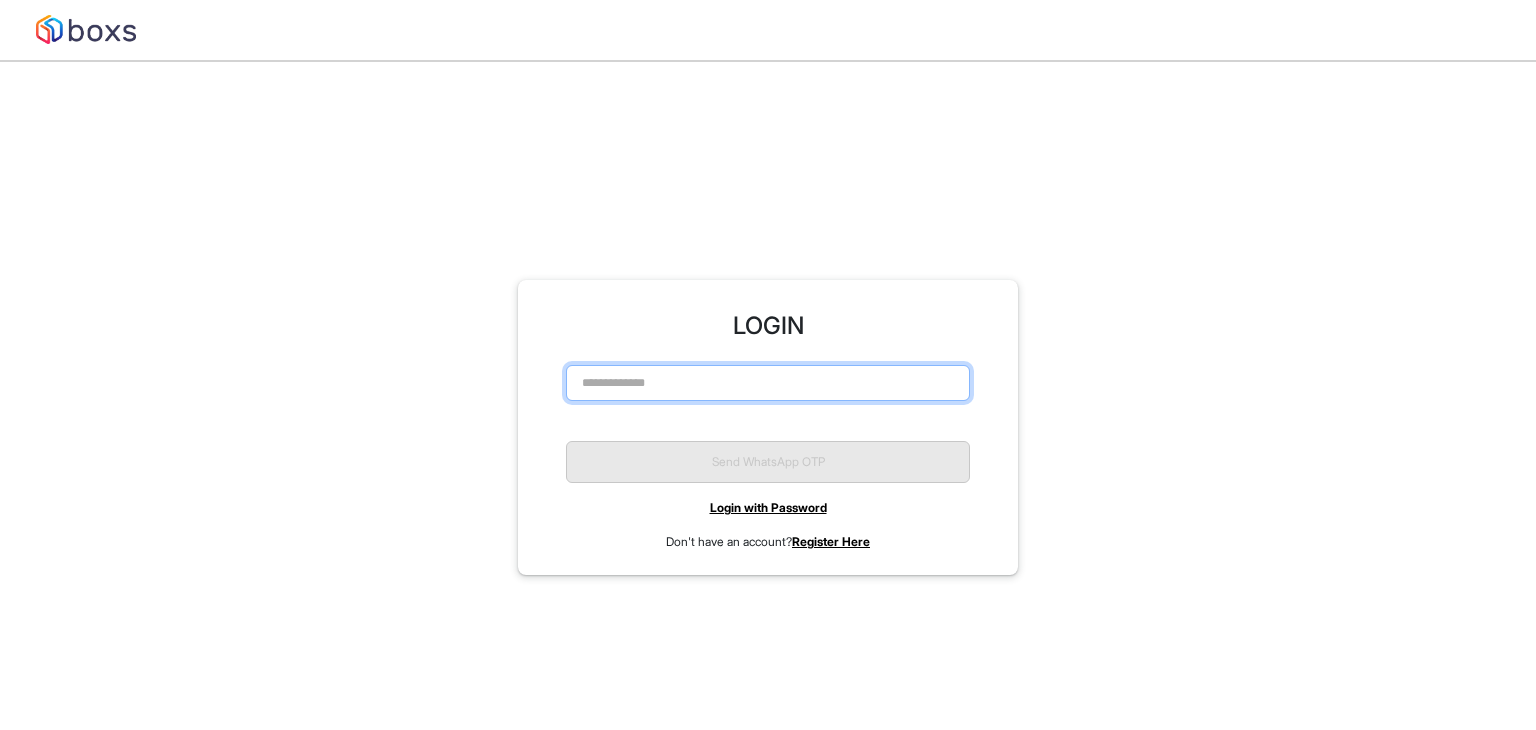click at bounding box center [768, 383] 